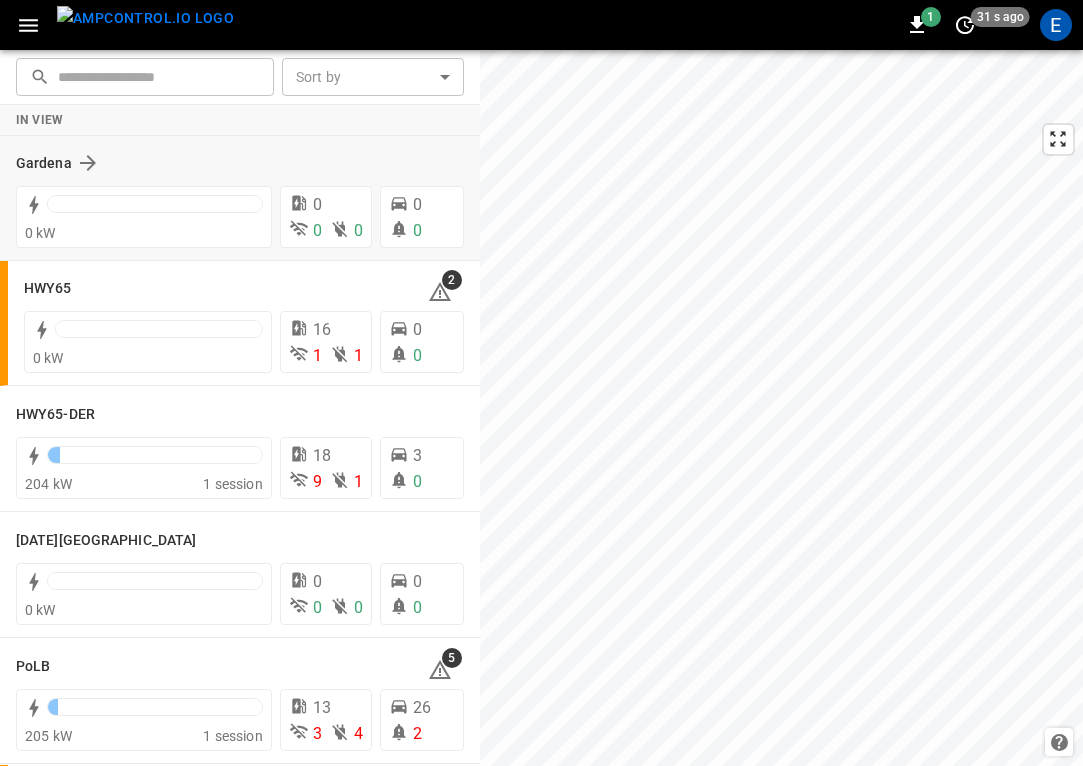 scroll, scrollTop: 0, scrollLeft: 0, axis: both 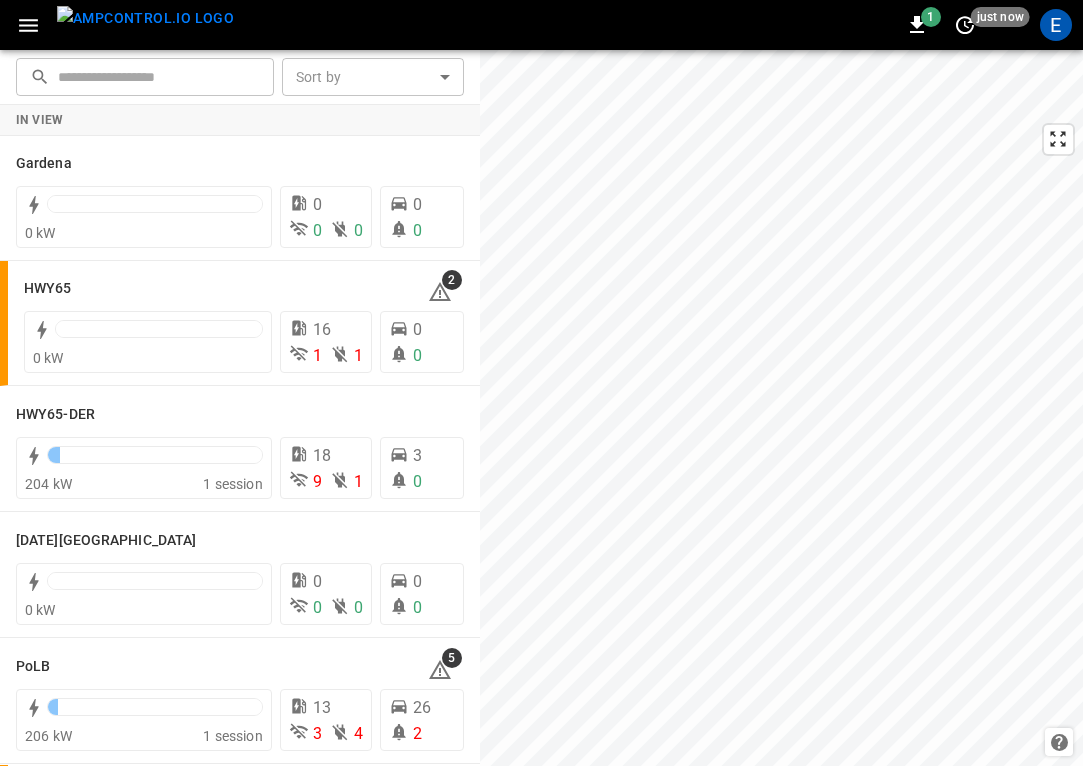 click at bounding box center (145, 18) 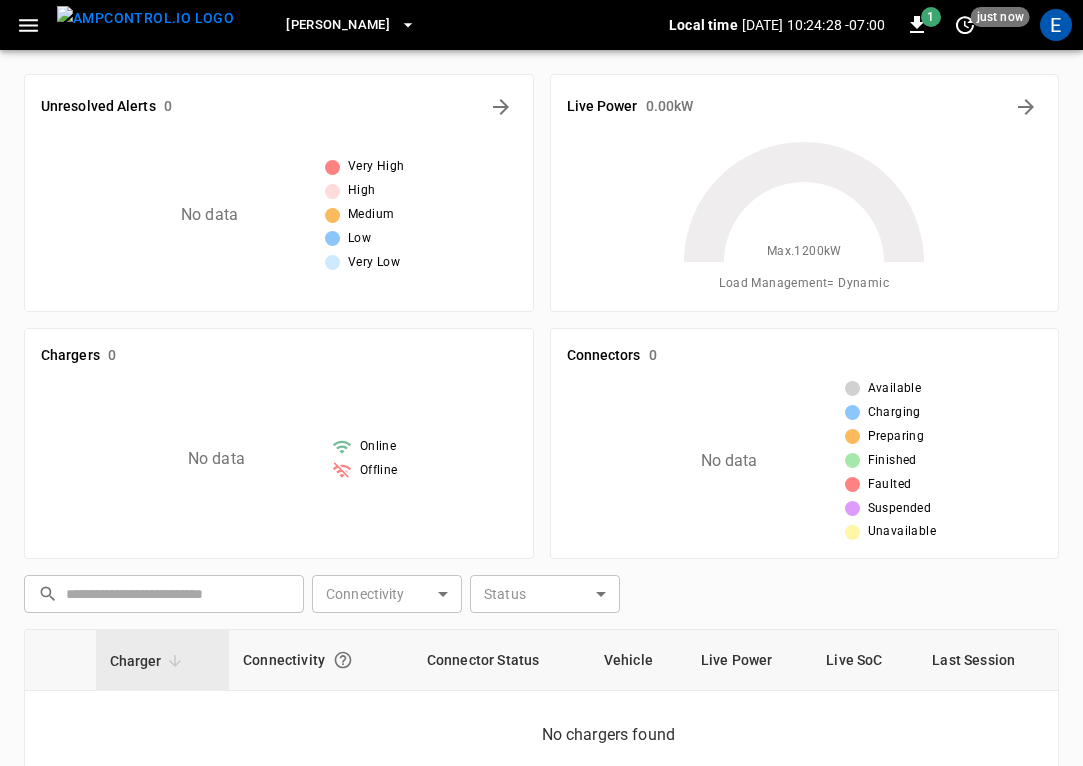 click on "[PERSON_NAME]" at bounding box center (351, 25) 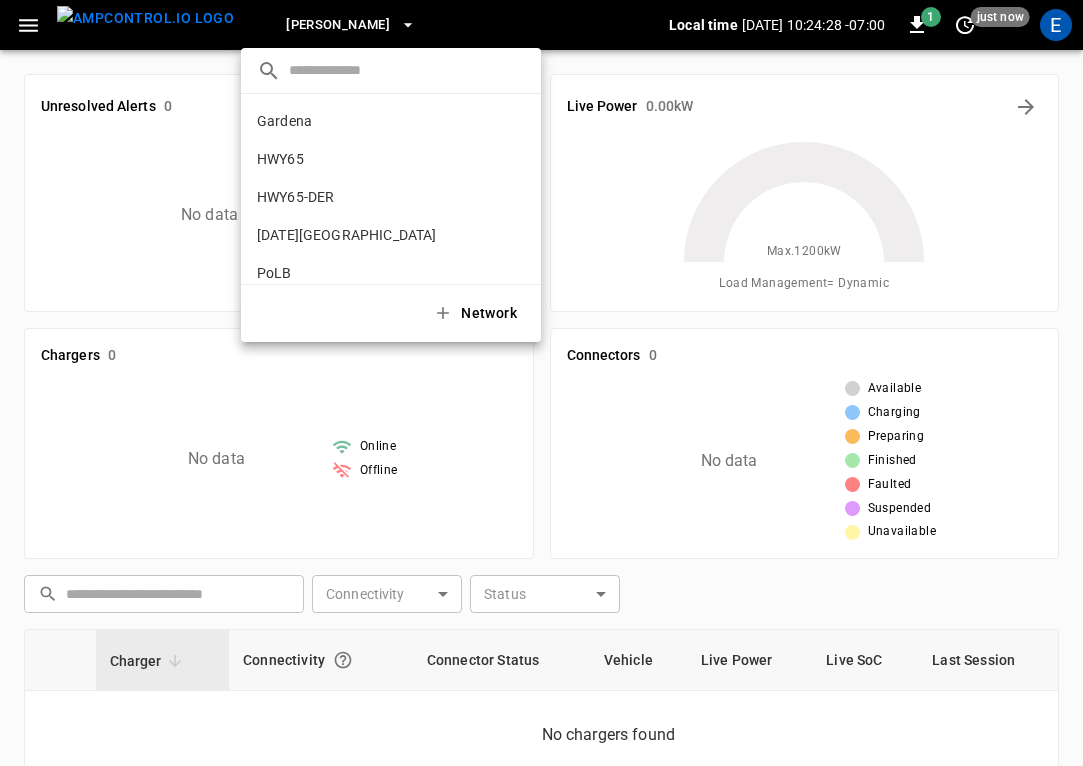 scroll, scrollTop: 130, scrollLeft: 0, axis: vertical 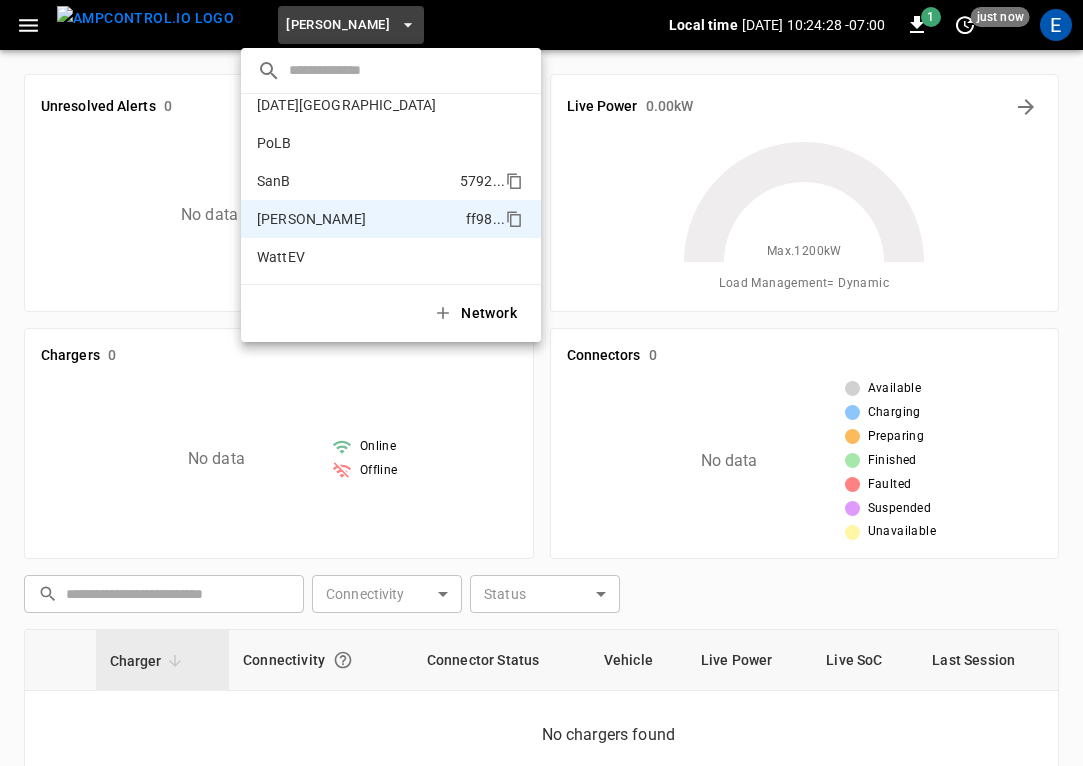 click on "SanB 5792 ..." at bounding box center (391, 181) 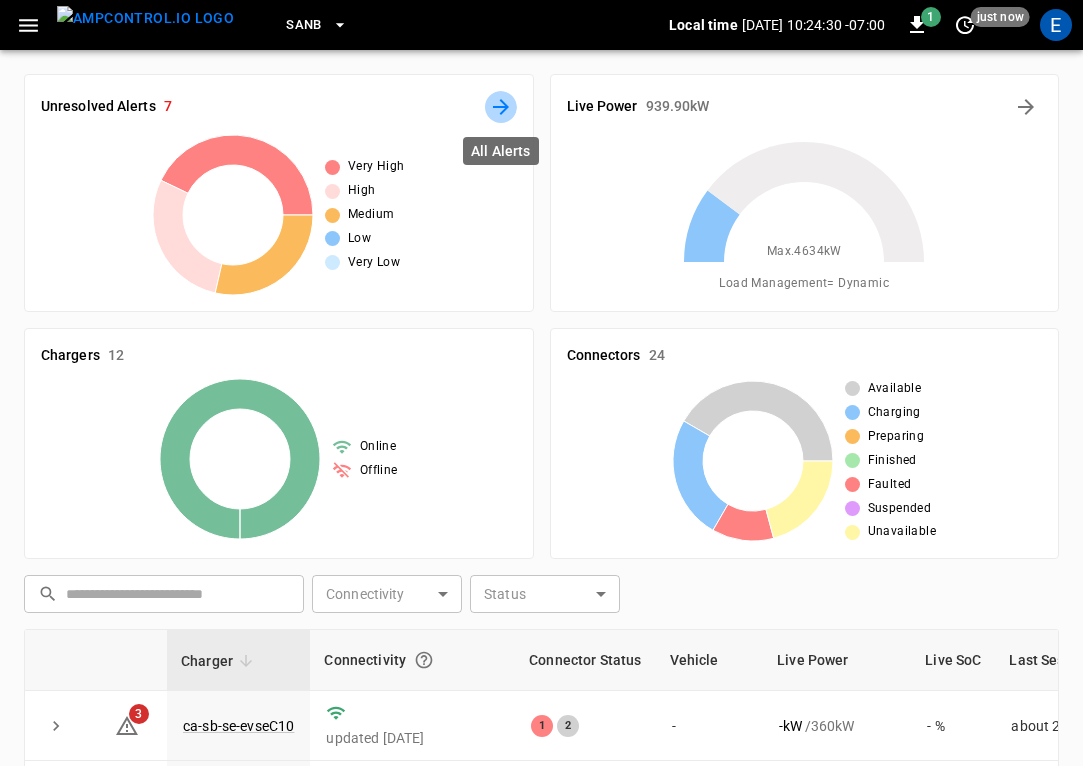 click 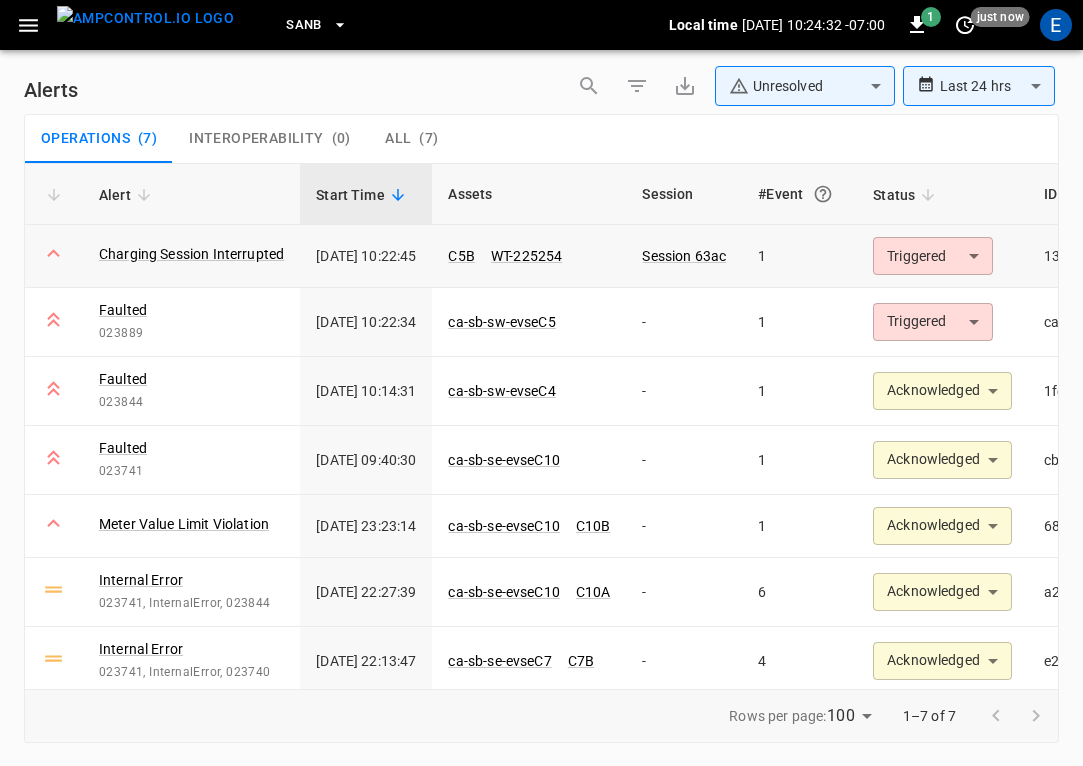 click on "**********" at bounding box center [541, 379] 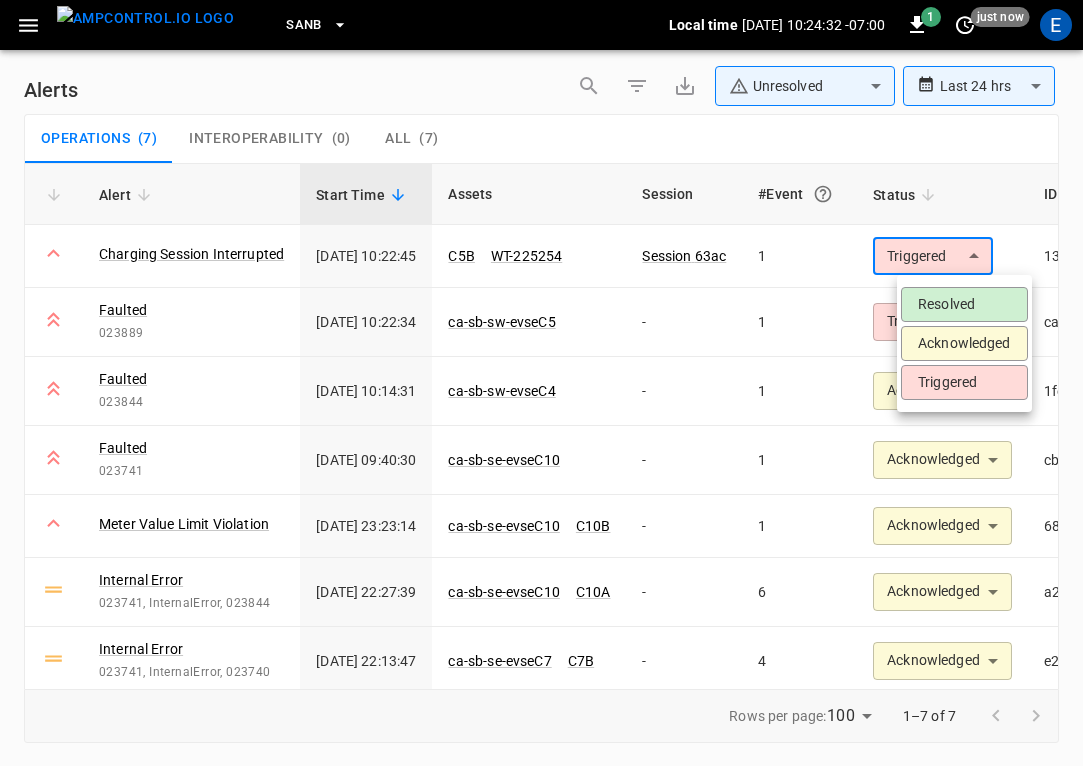 click on "Acknowledged" at bounding box center [964, 343] 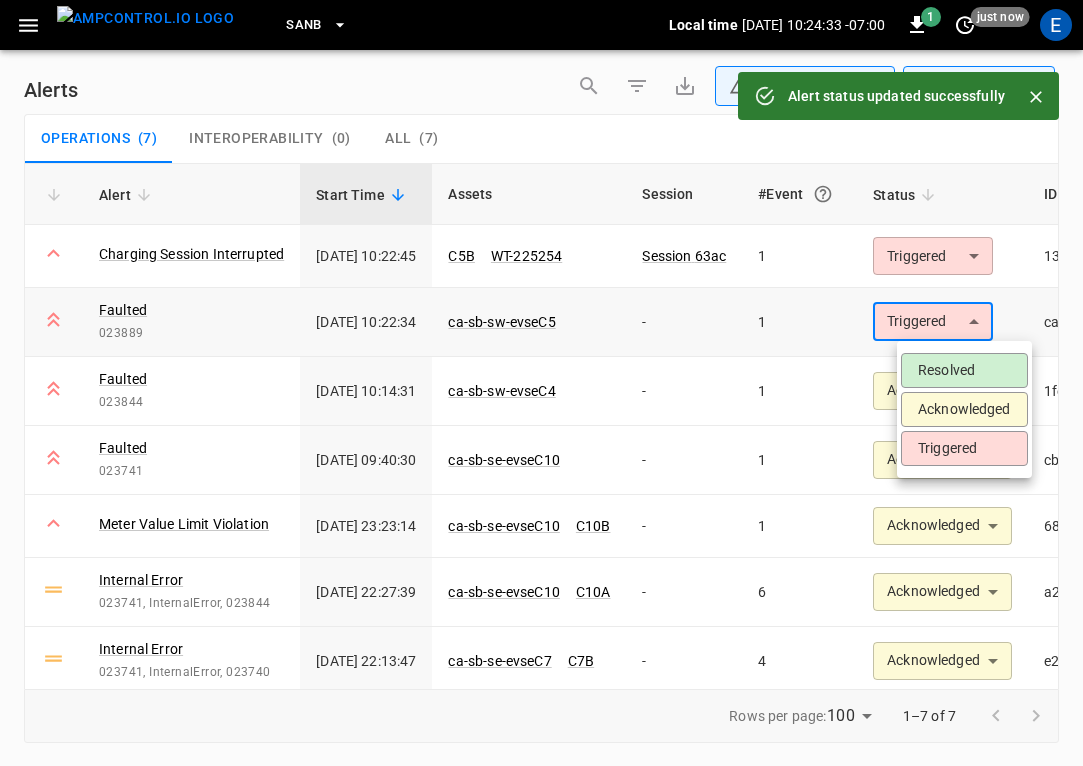 type on "**********" 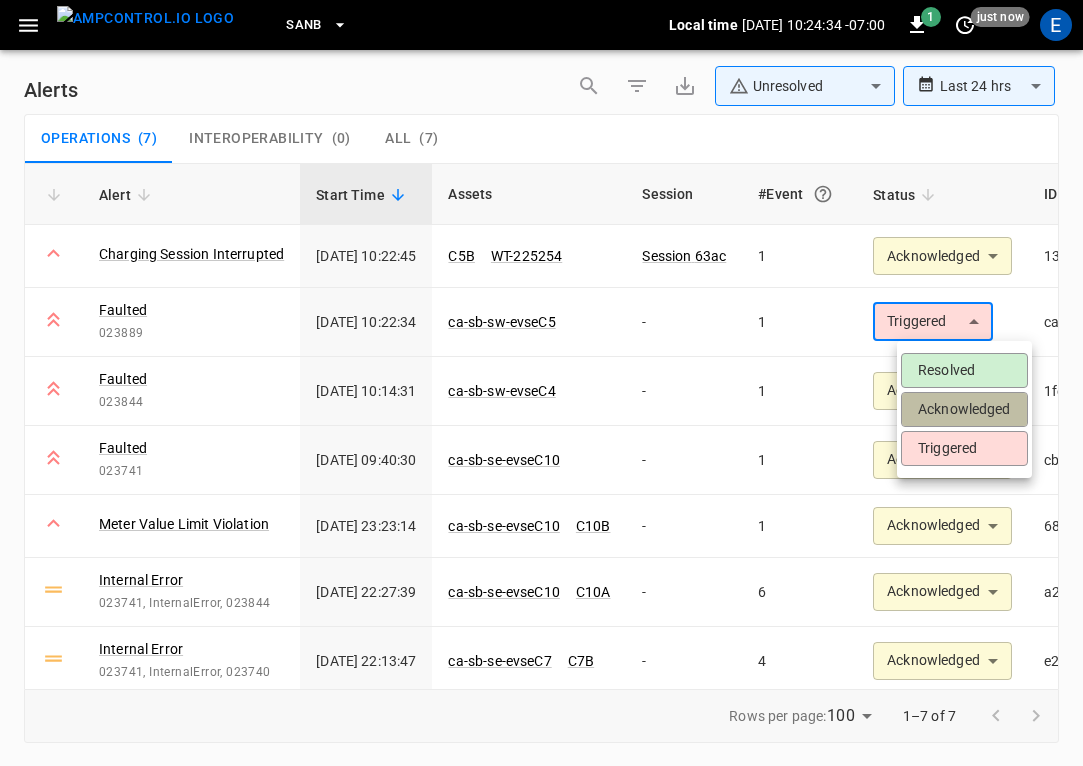 click on "Acknowledged" at bounding box center [964, 409] 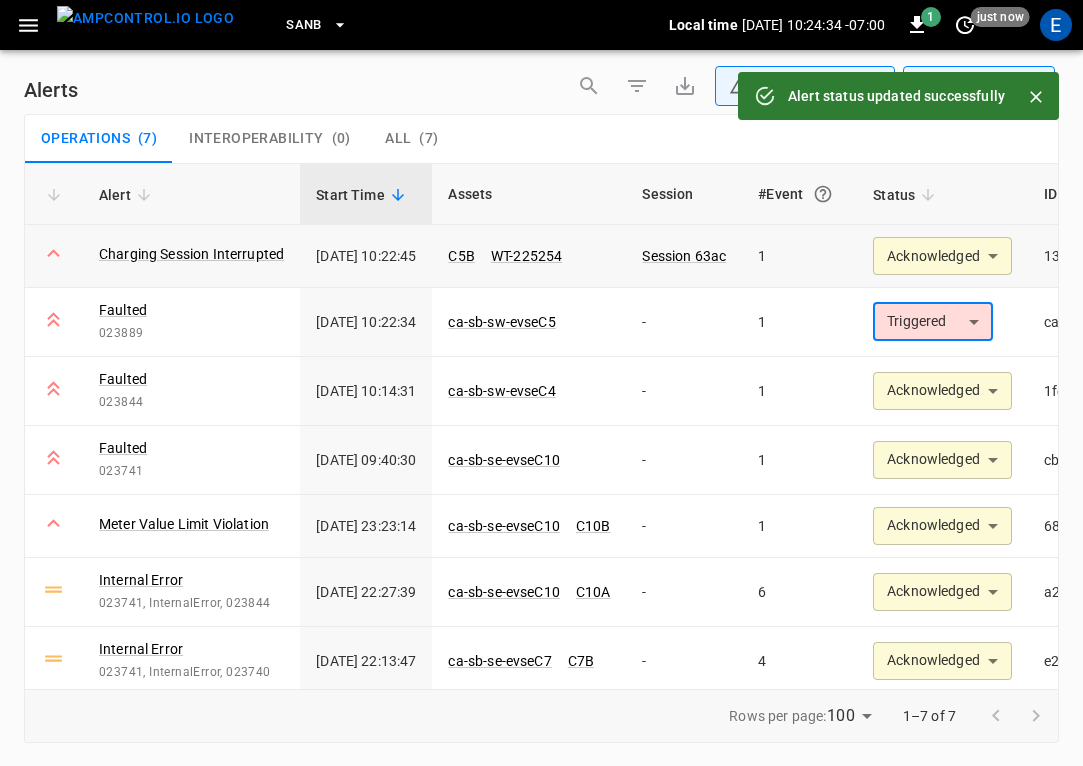 type on "**********" 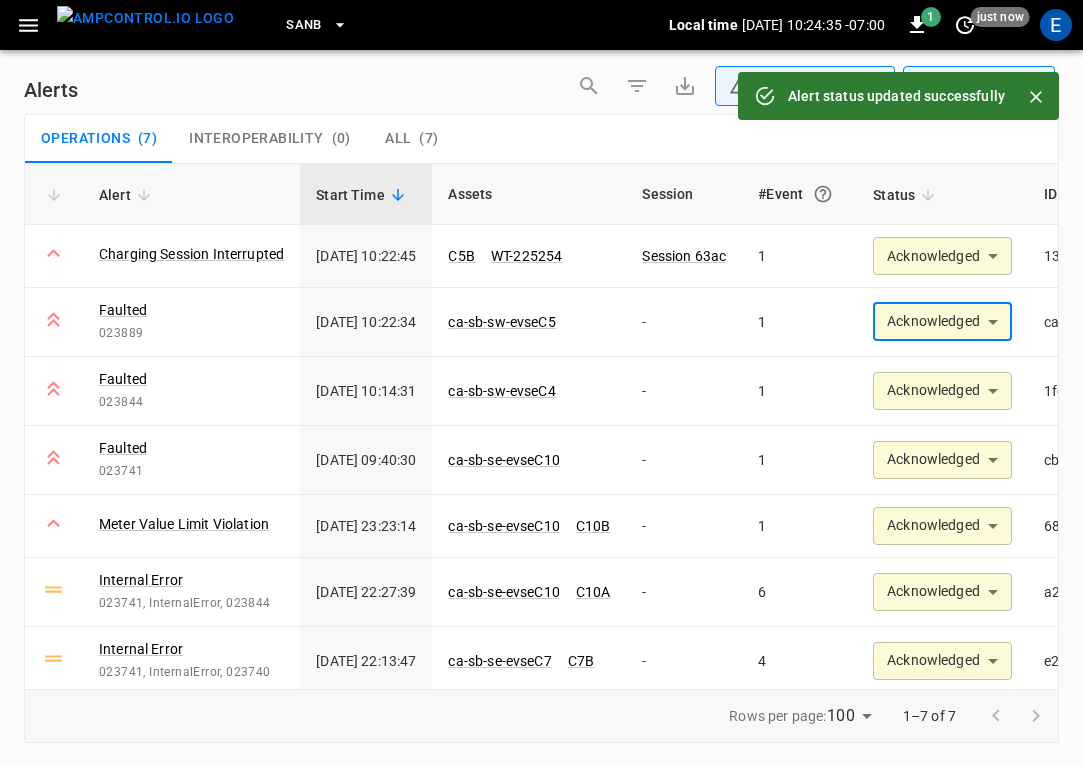 click at bounding box center [145, 18] 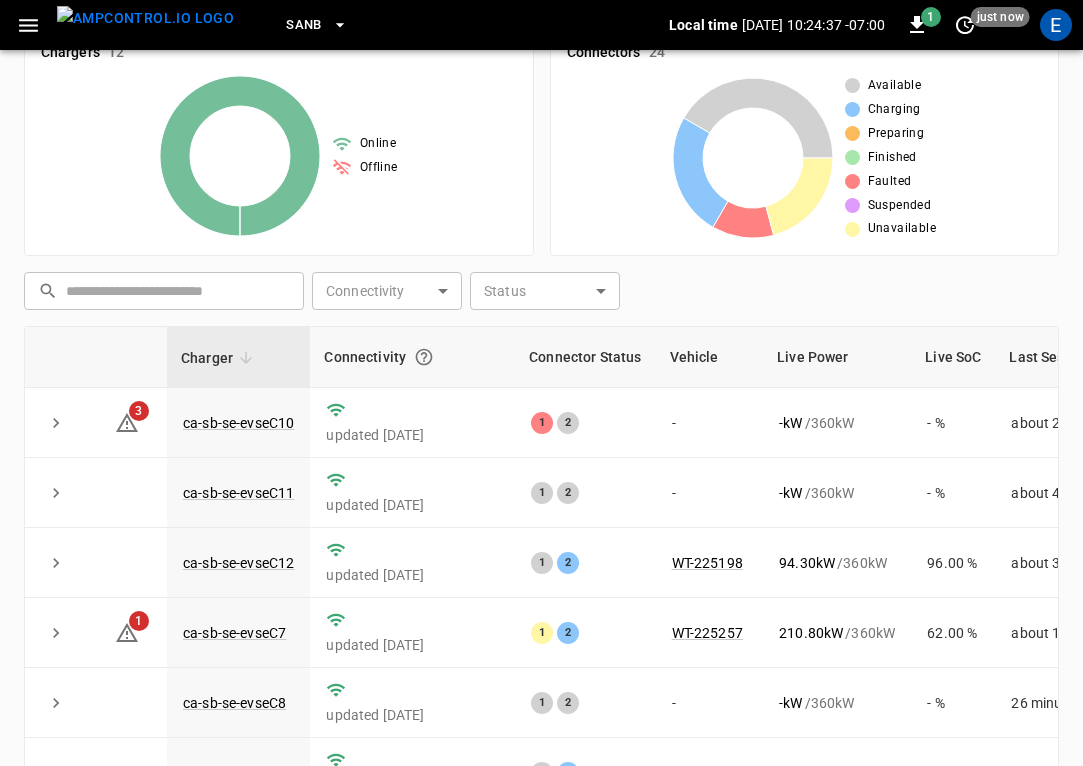 scroll, scrollTop: 476, scrollLeft: 0, axis: vertical 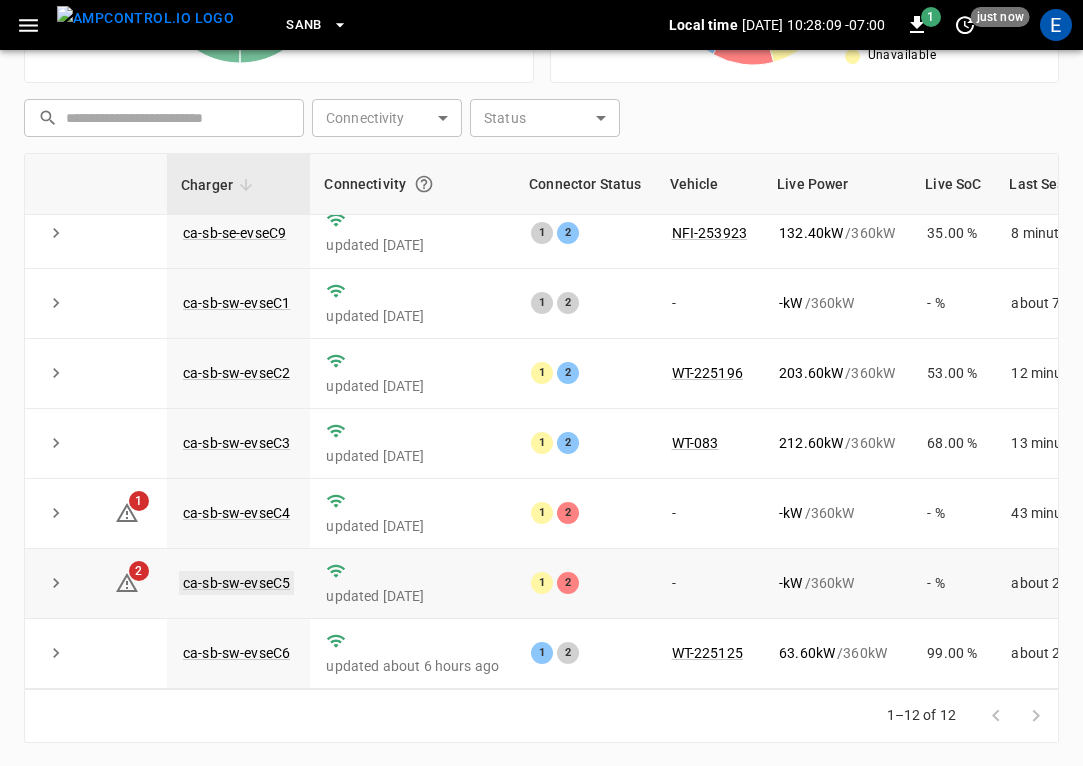 click on "ca-sb-sw-evseC5" at bounding box center (236, 583) 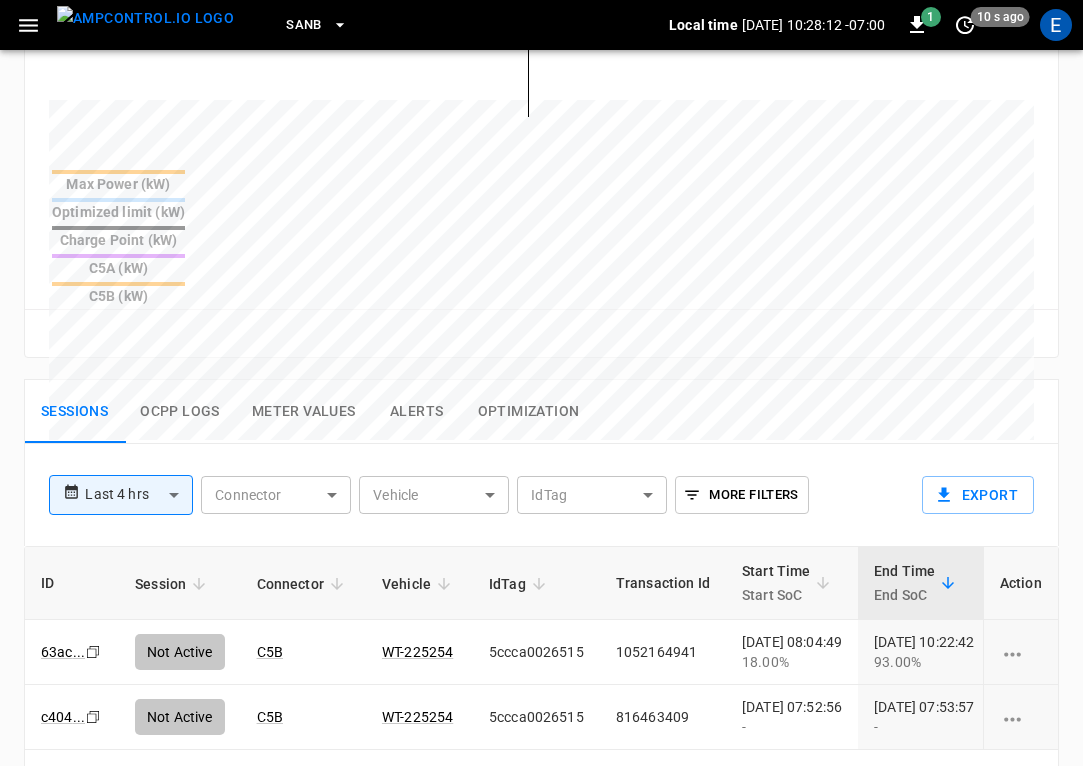 scroll, scrollTop: 1077, scrollLeft: 0, axis: vertical 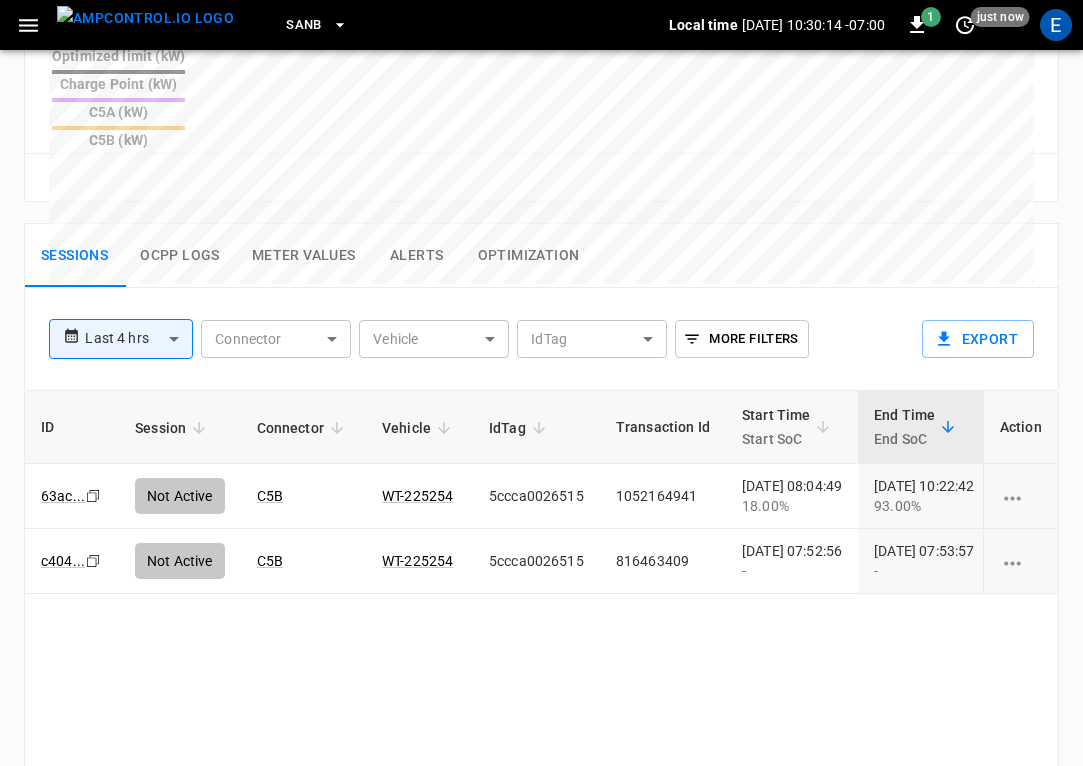 click on "Ocpp logs" at bounding box center [180, 256] 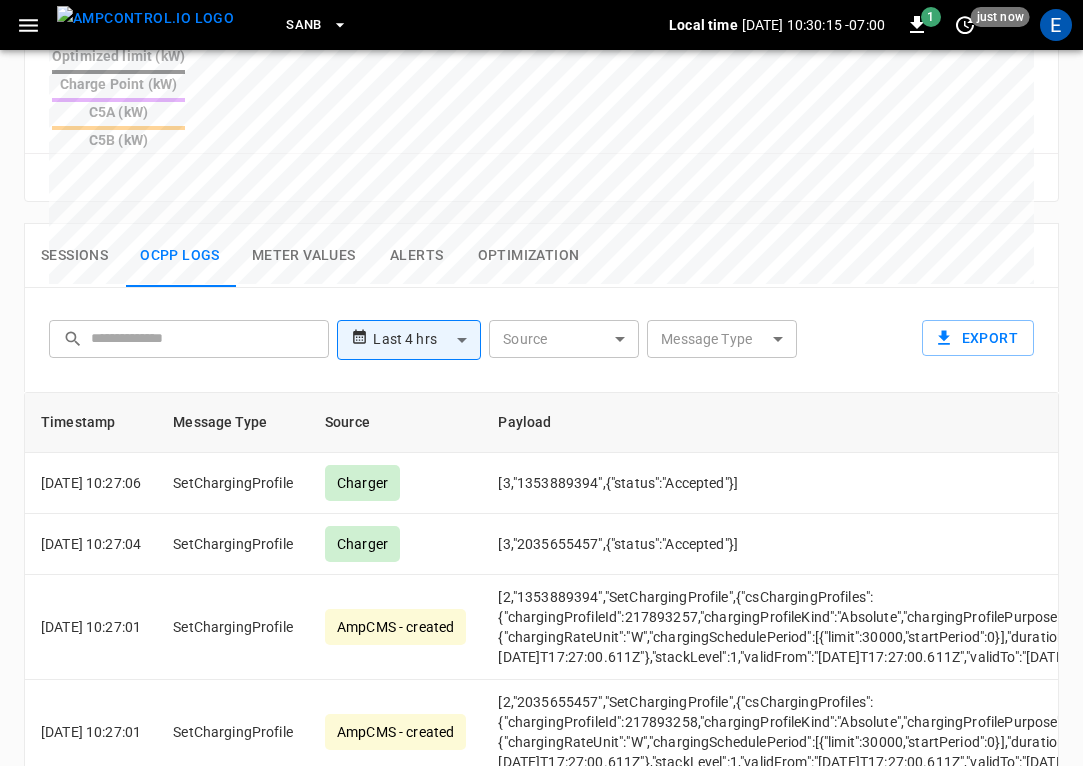 click on "**********" at bounding box center (541, -36) 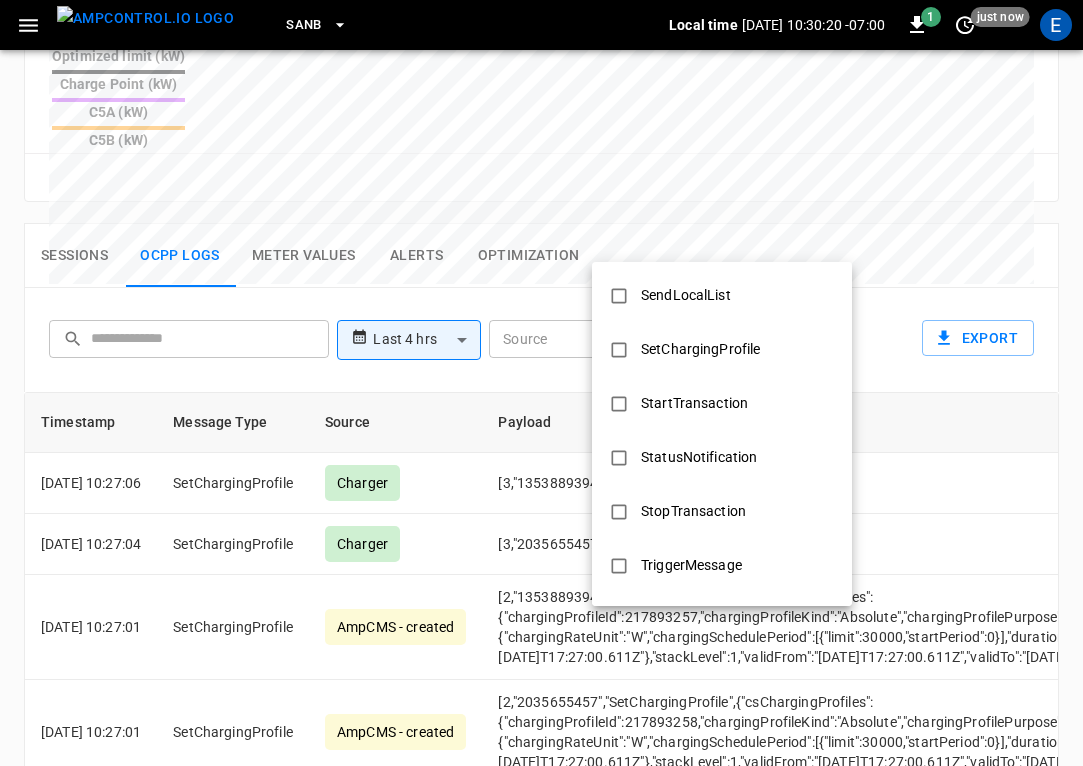 scroll, scrollTop: 968, scrollLeft: 0, axis: vertical 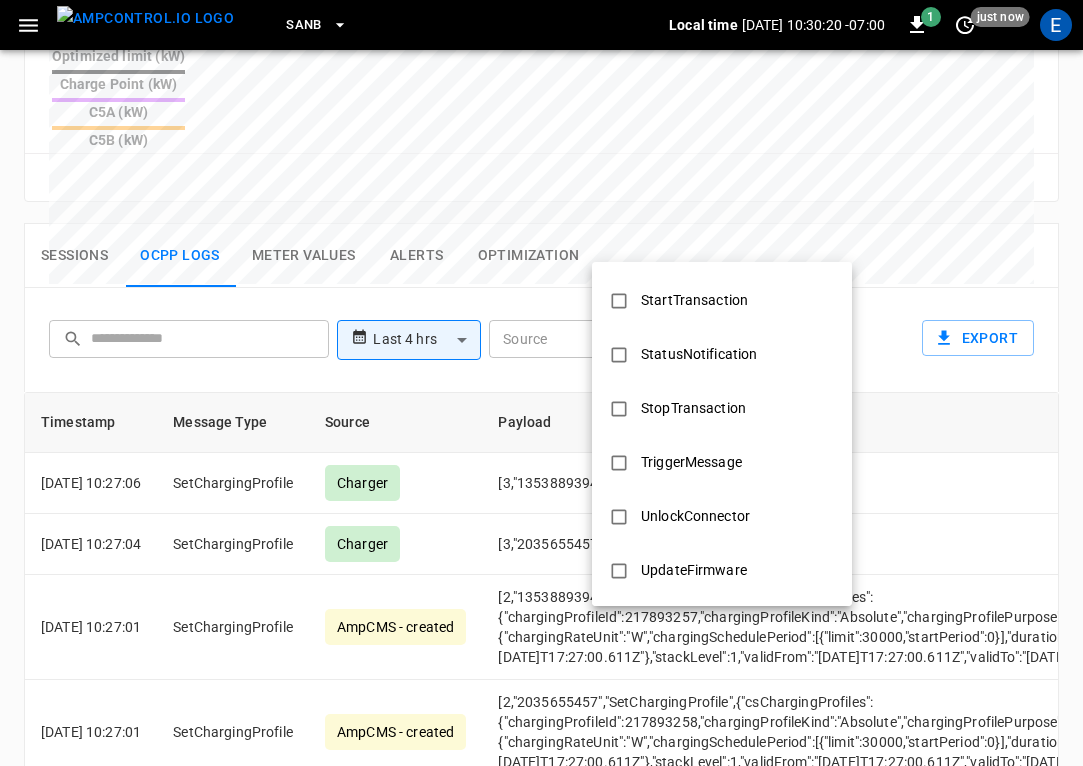 click on "StopTransaction" at bounding box center [693, 408] 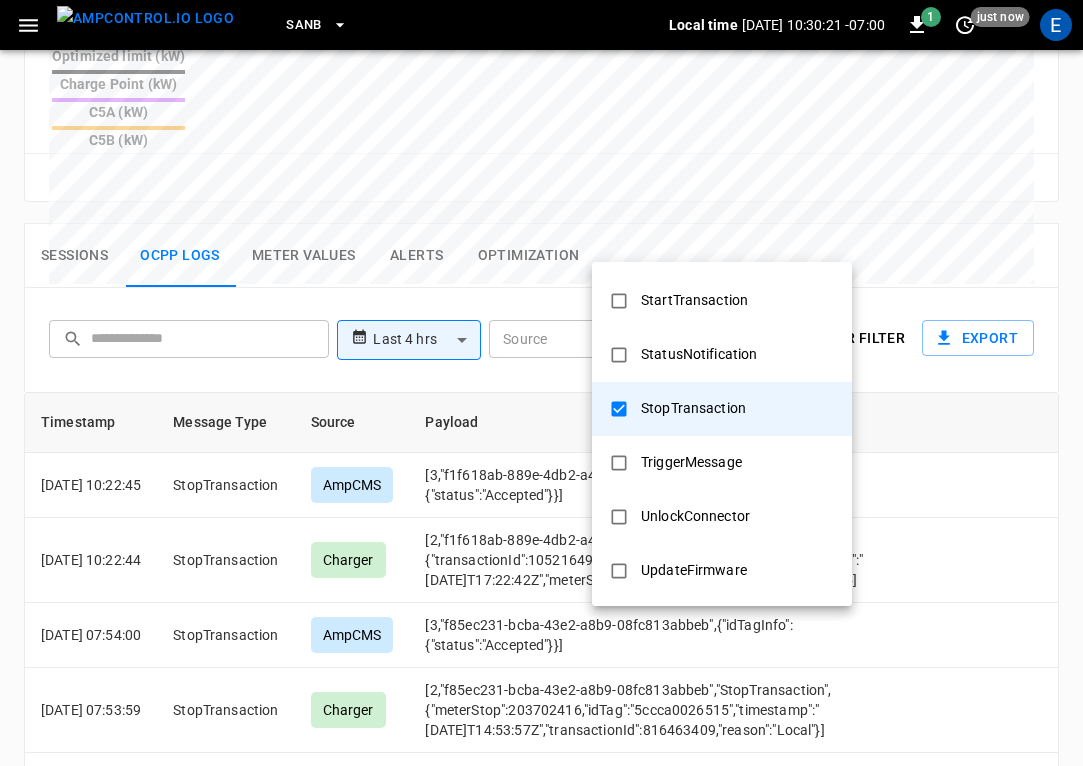 click at bounding box center (541, 383) 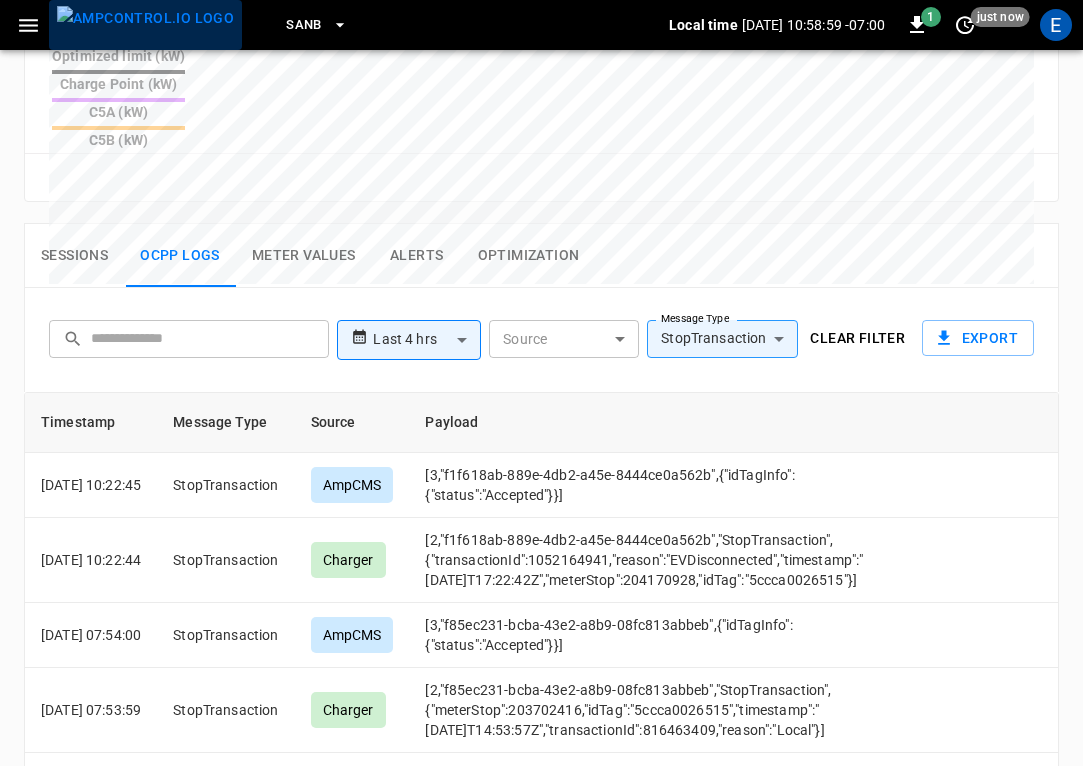 click at bounding box center (145, 18) 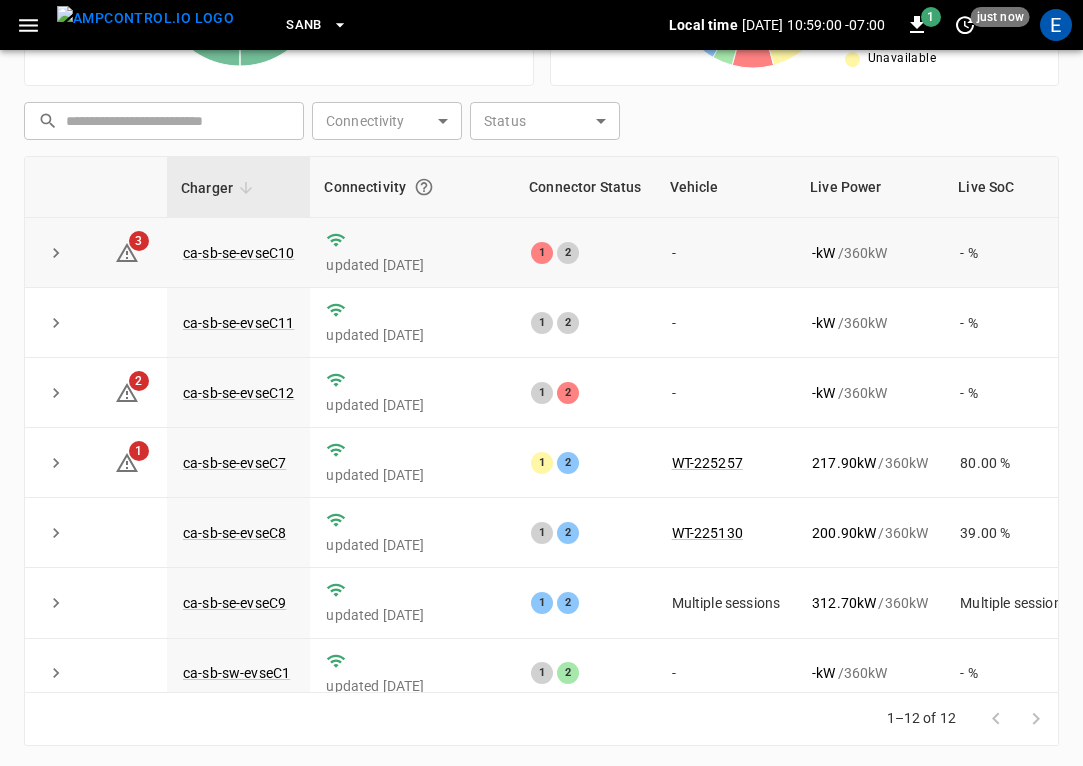 scroll, scrollTop: 476, scrollLeft: 0, axis: vertical 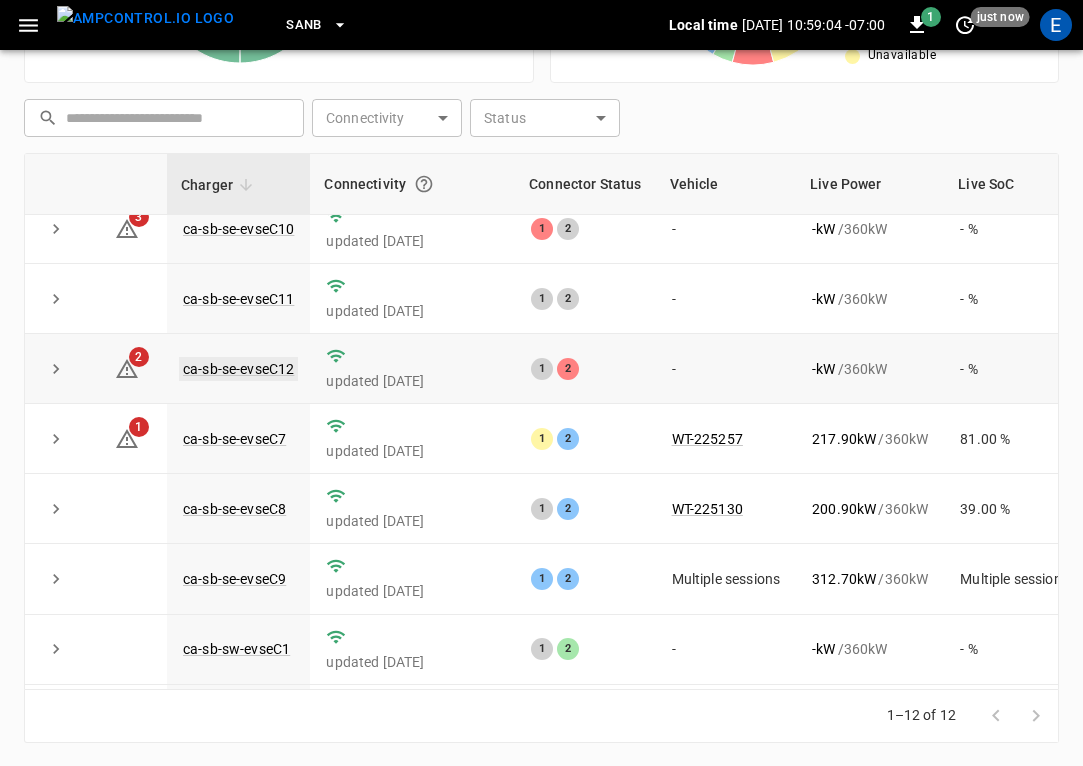 click on "ca-sb-se-evseC12" at bounding box center [238, 369] 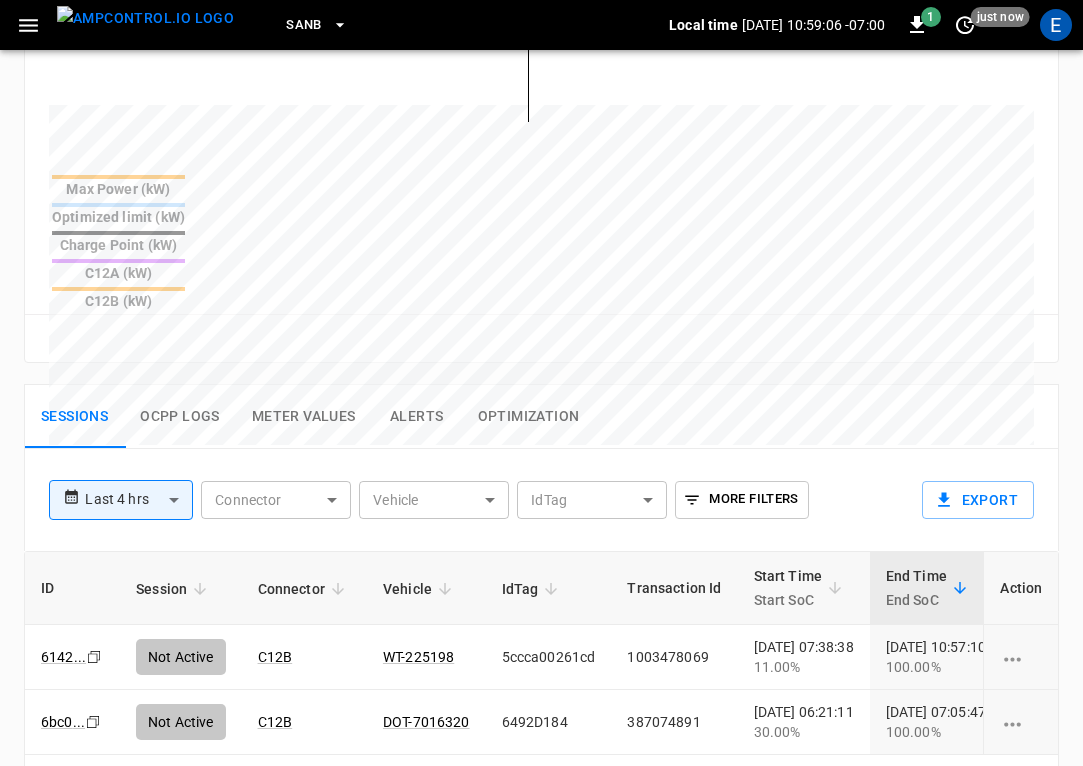 scroll, scrollTop: 1055, scrollLeft: 0, axis: vertical 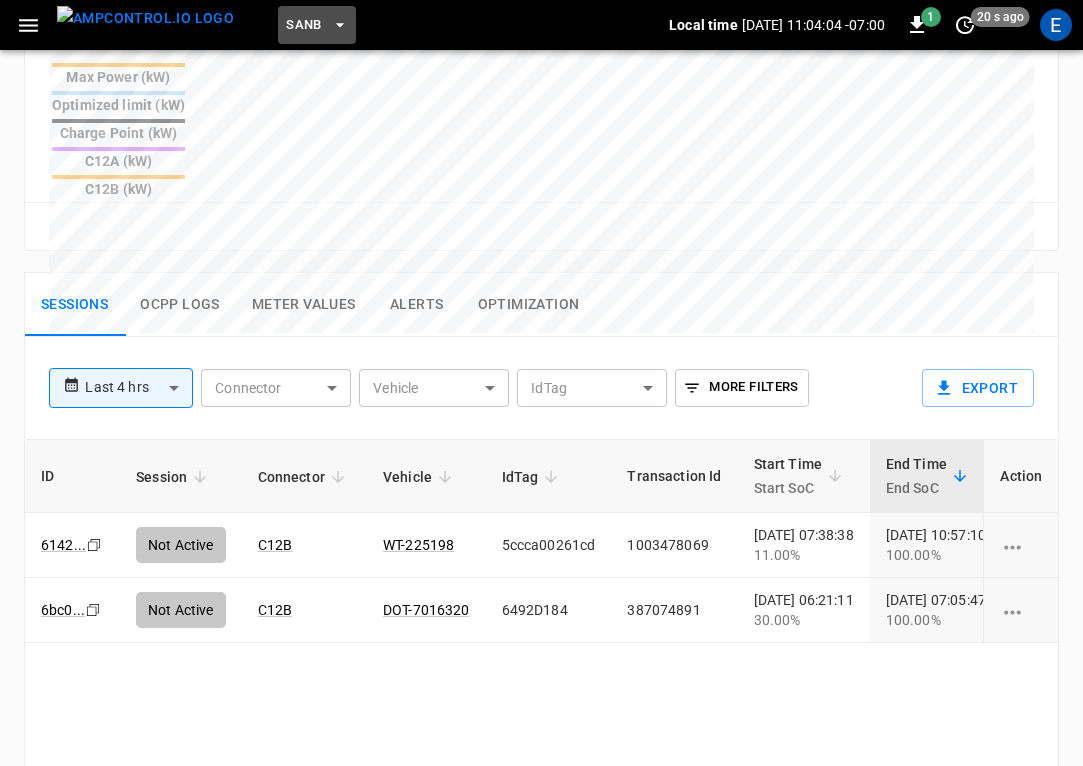 click on "SanB" at bounding box center [304, 25] 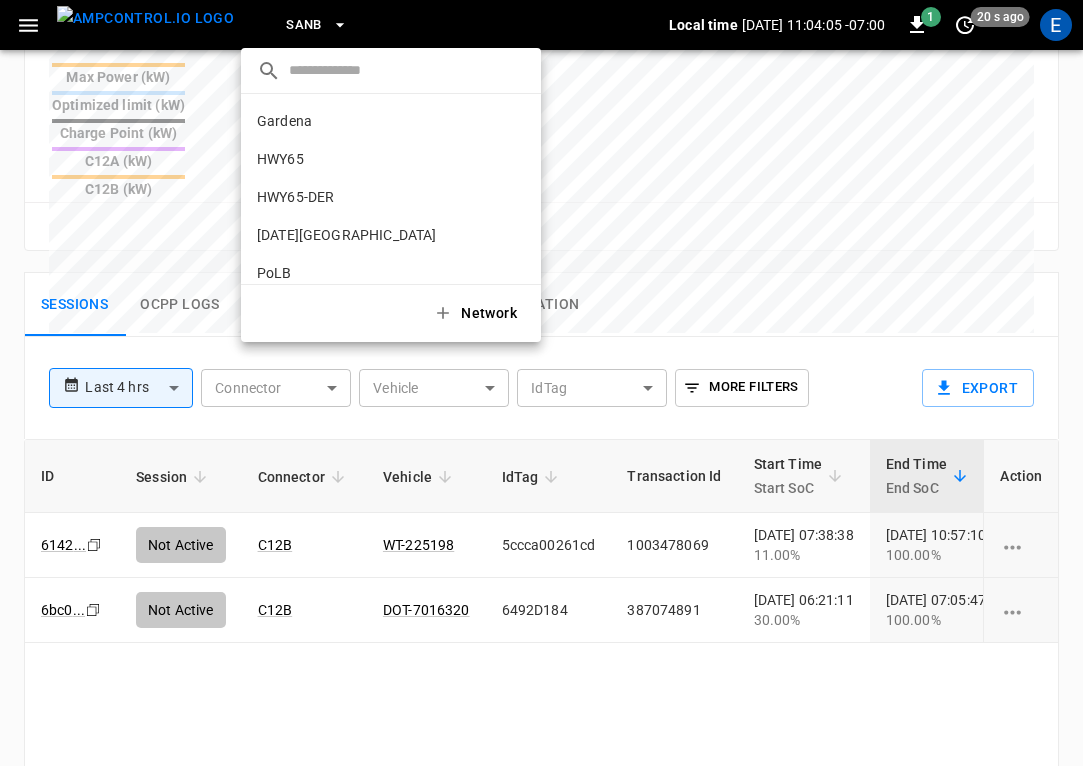 scroll, scrollTop: 130, scrollLeft: 0, axis: vertical 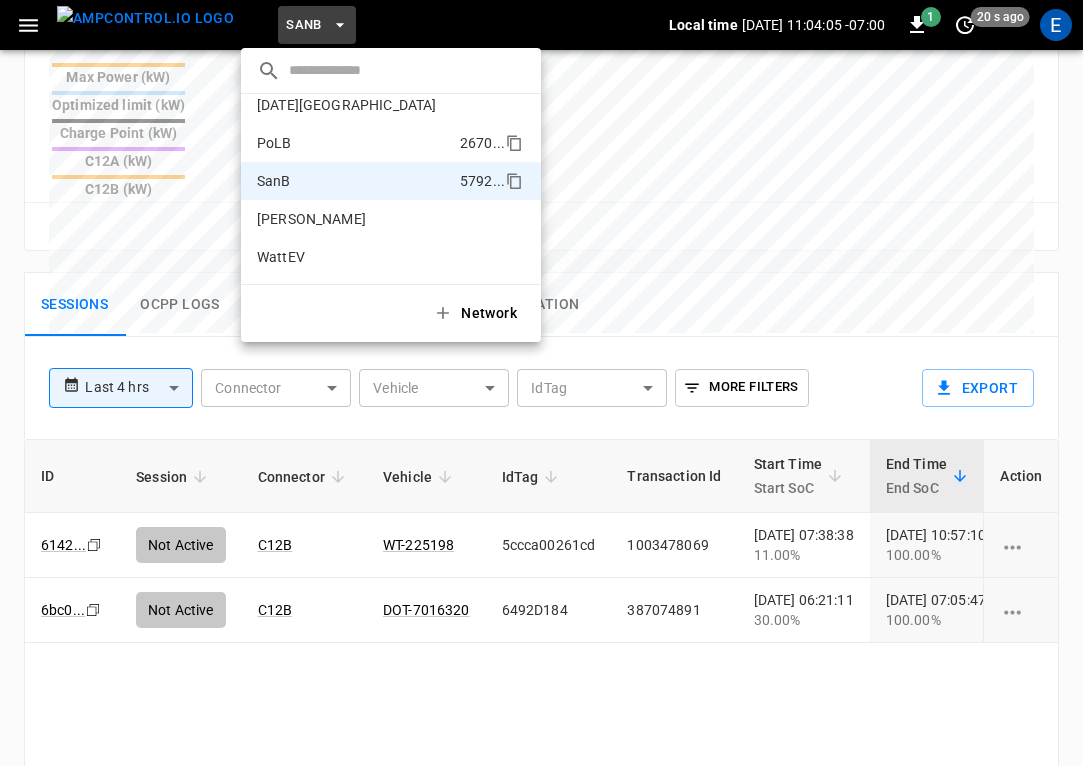 click on "PoLB 2670 ..." at bounding box center (391, 143) 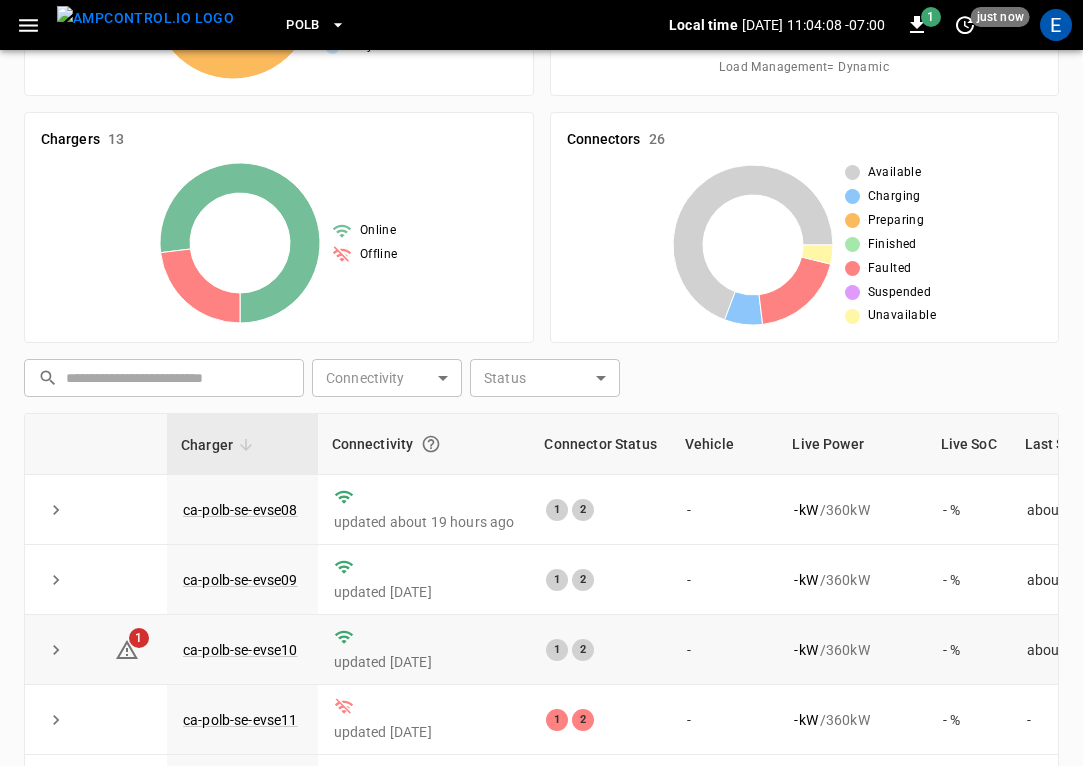 scroll, scrollTop: 476, scrollLeft: 0, axis: vertical 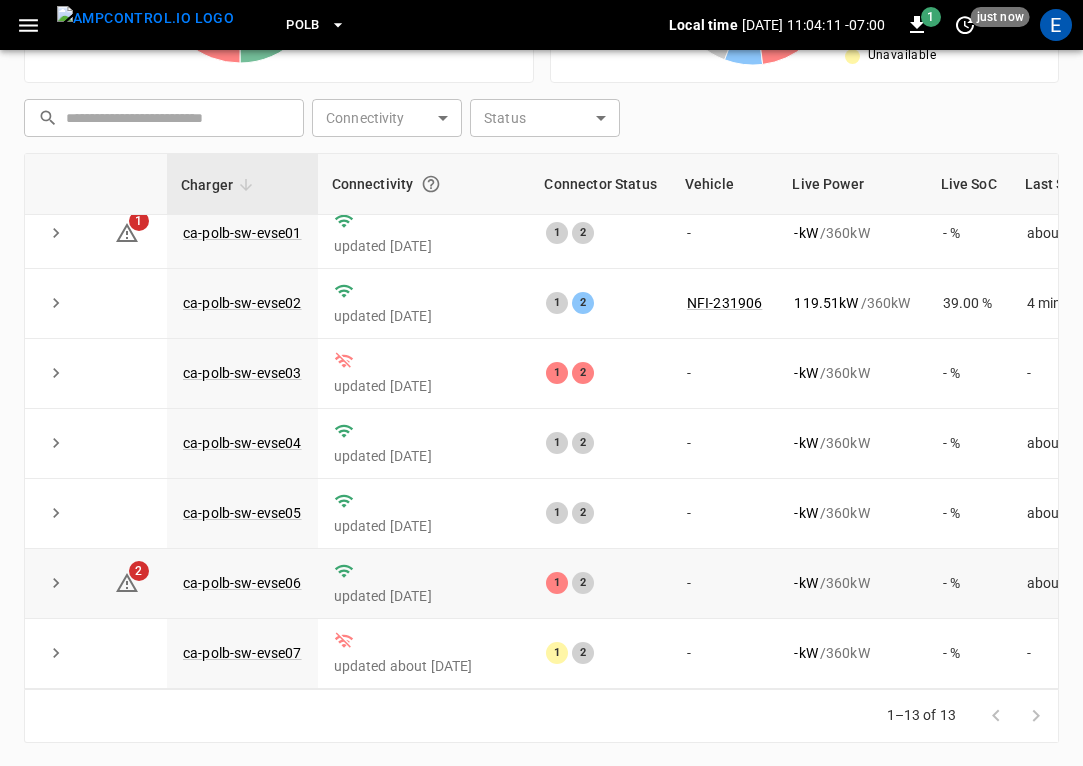 click on "ca-polb-sw-evse06" at bounding box center [242, 584] 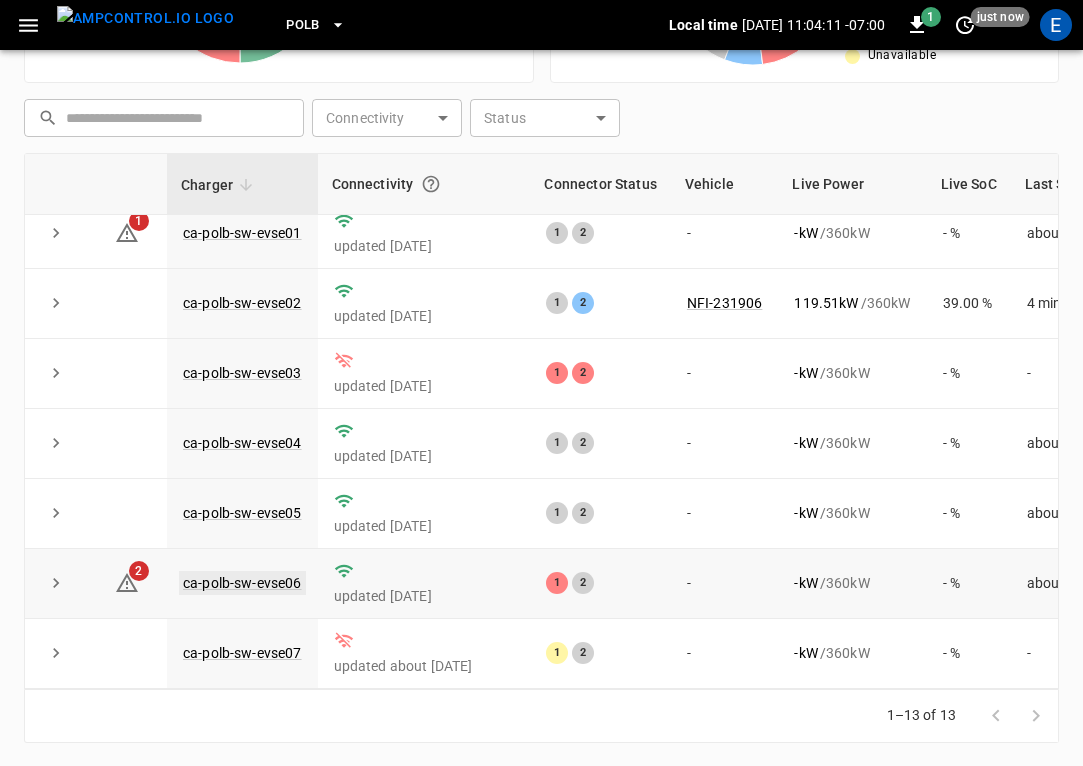 click on "ca-polb-sw-evse06" at bounding box center (242, 583) 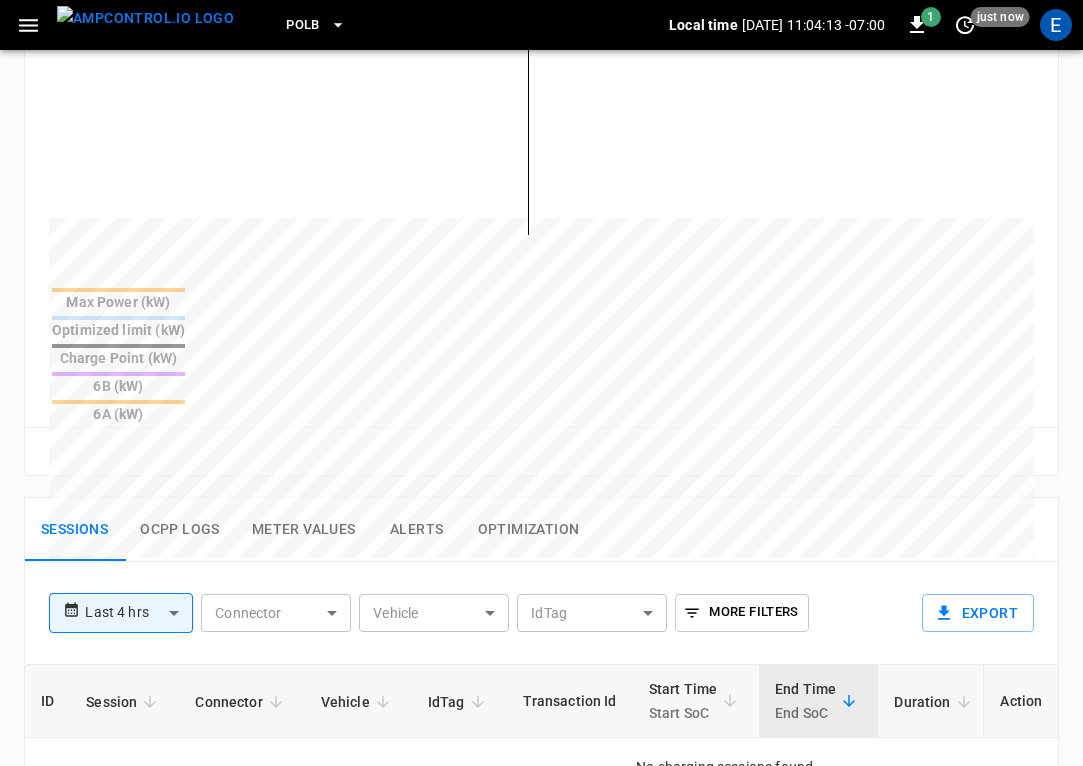 scroll, scrollTop: 1146, scrollLeft: 0, axis: vertical 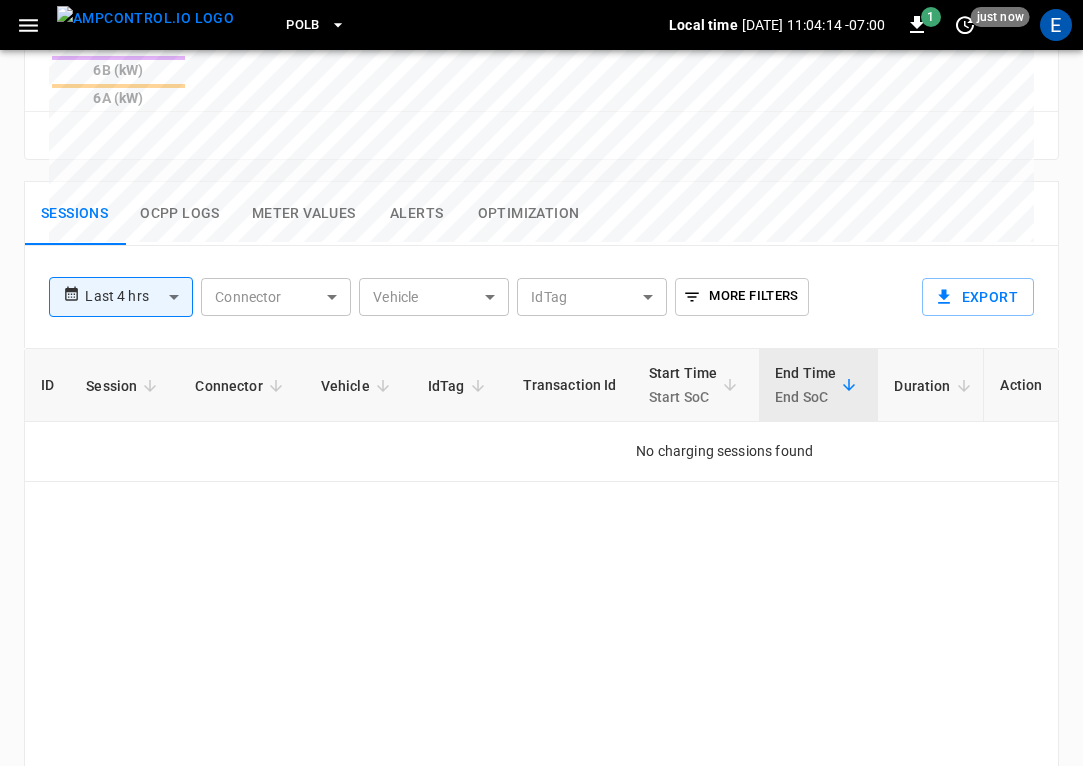 click on "Ocpp logs" at bounding box center (180, 214) 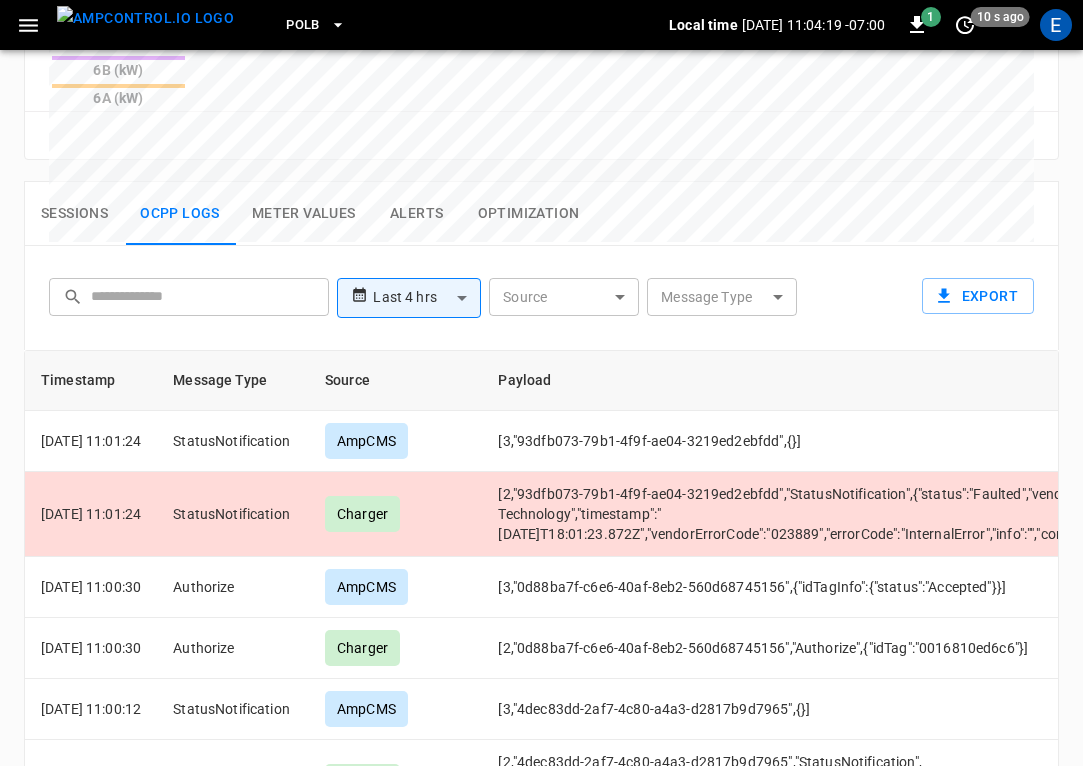 click on "Sessions" at bounding box center (74, 214) 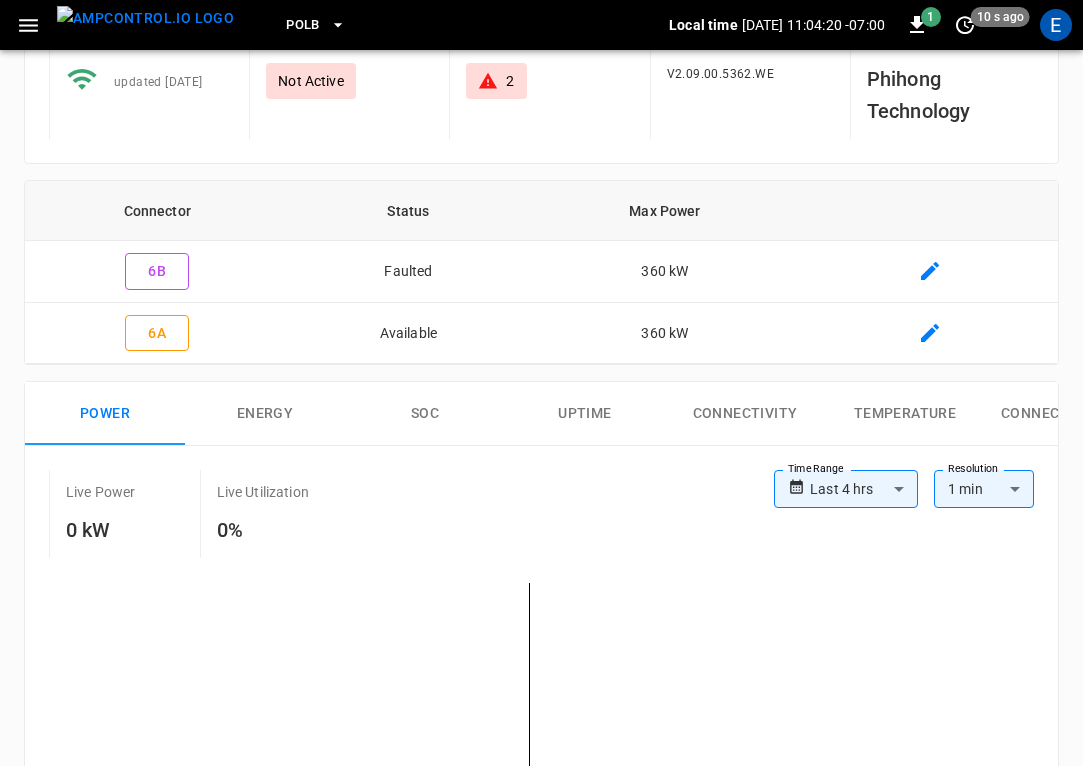 scroll, scrollTop: 0, scrollLeft: 0, axis: both 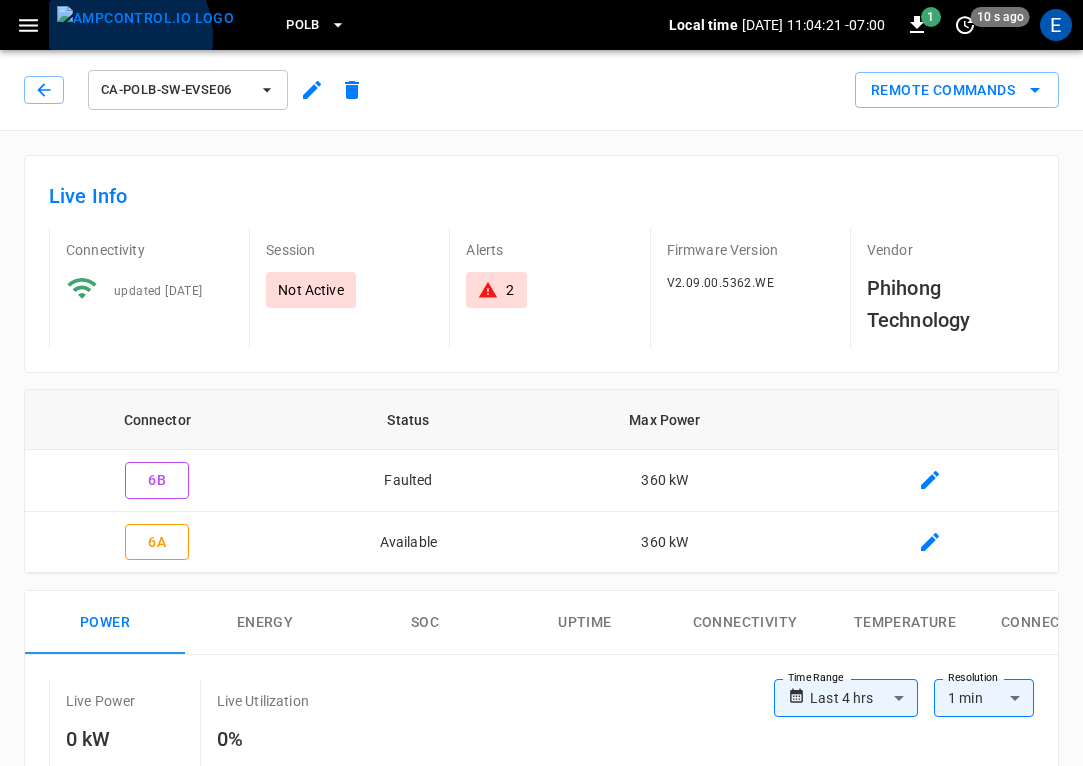 click at bounding box center (145, 18) 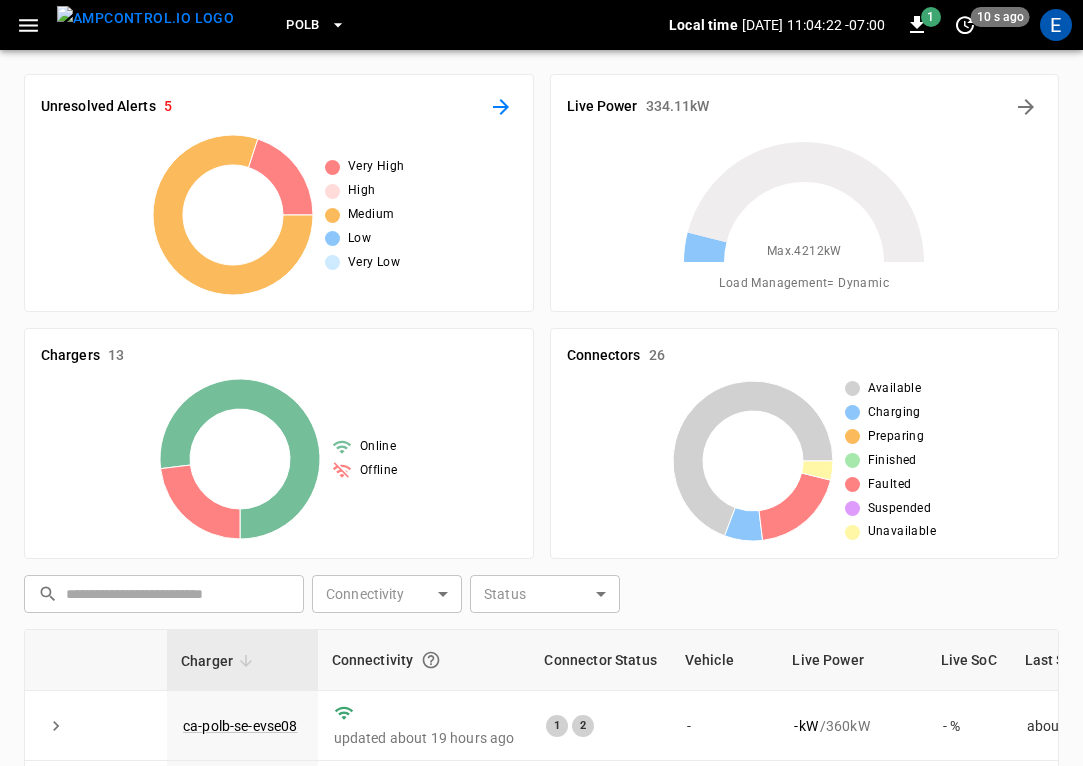click 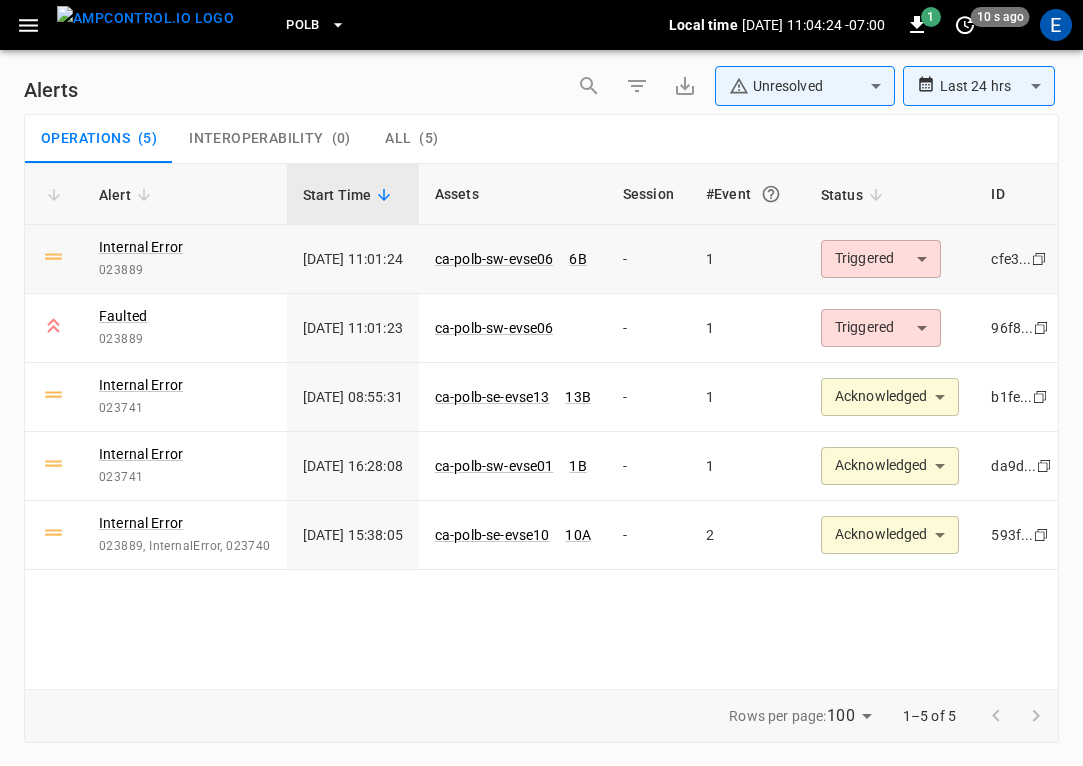 click on "**********" at bounding box center [541, 379] 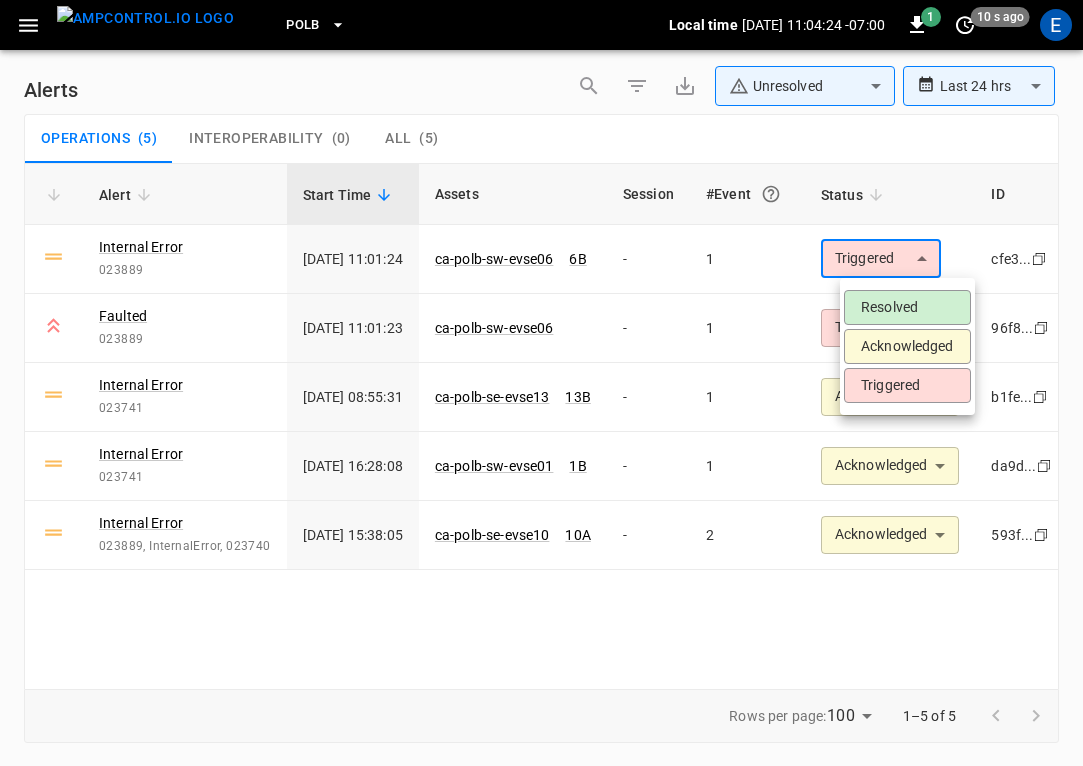 click on "Acknowledged" at bounding box center (907, 346) 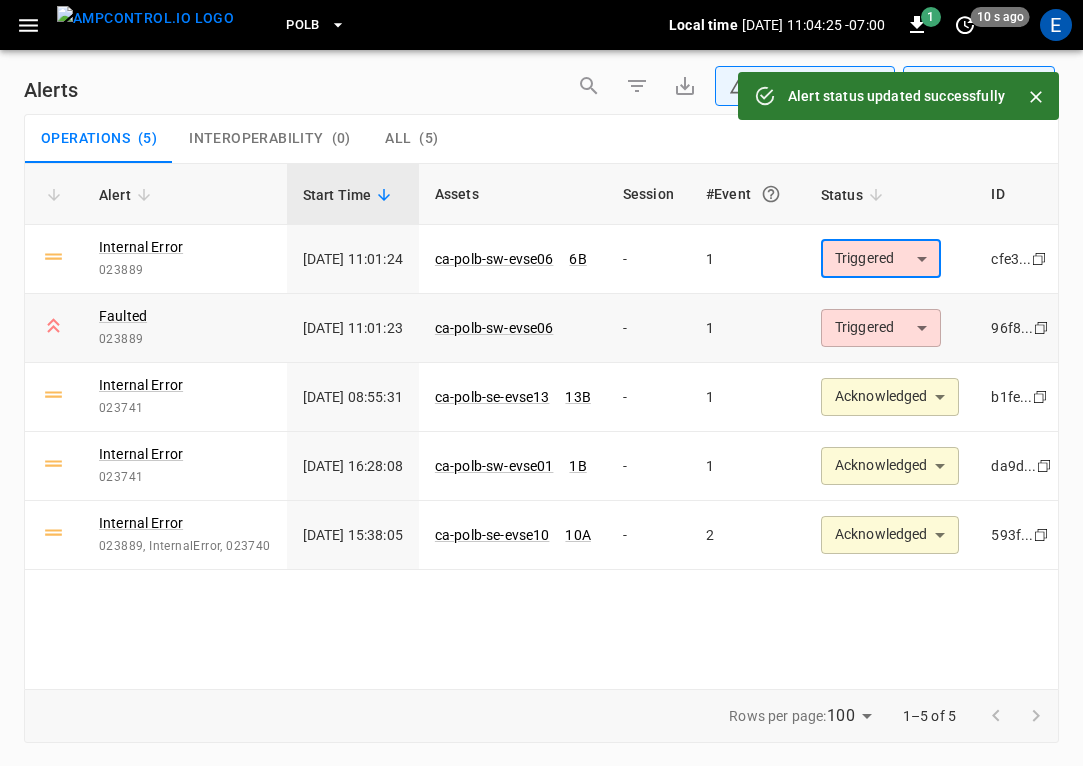 type on "**********" 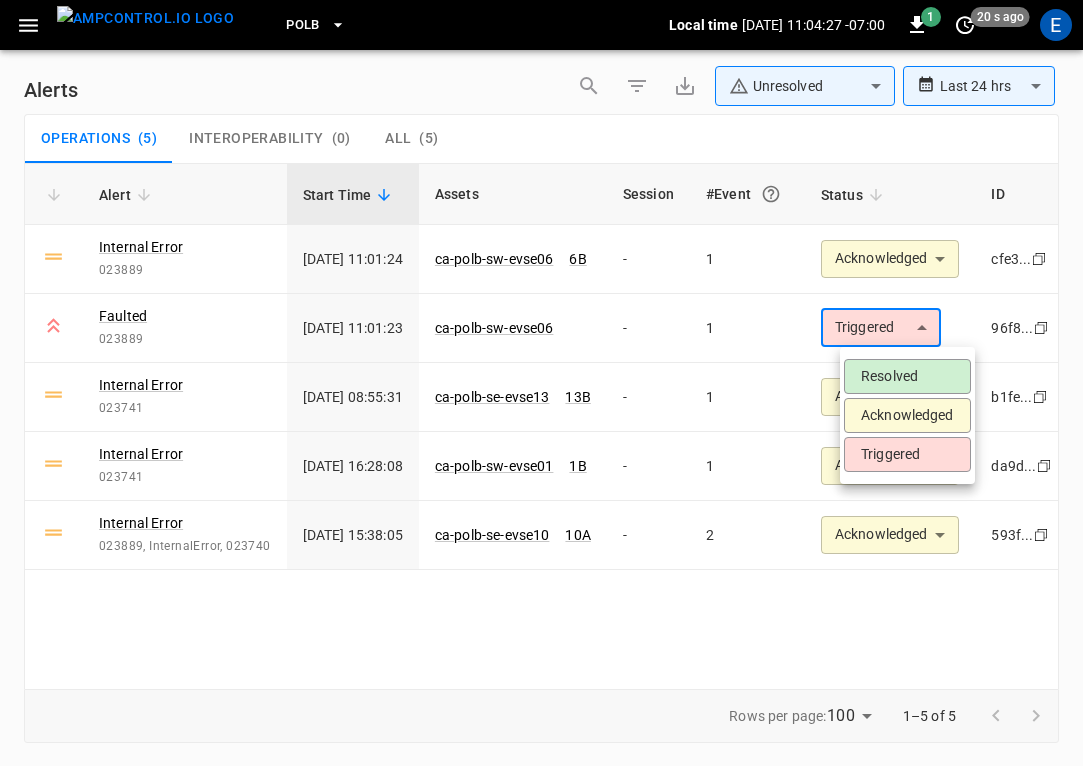click on "Acknowledged" at bounding box center (907, 415) 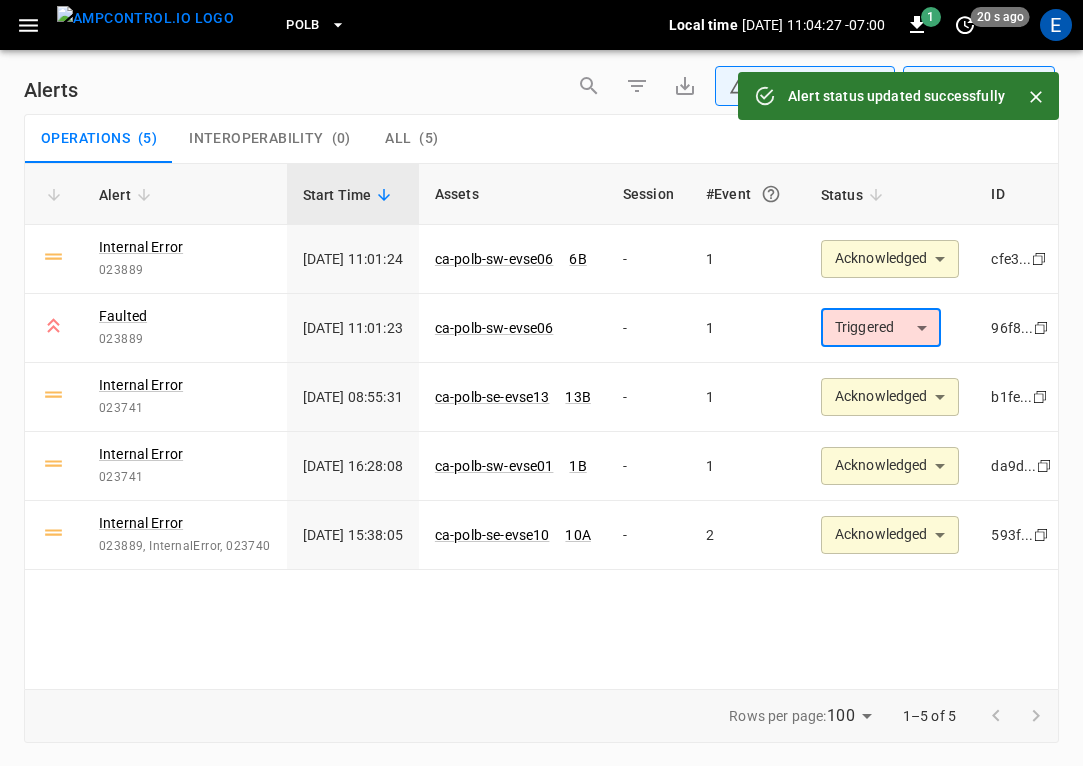 type on "**********" 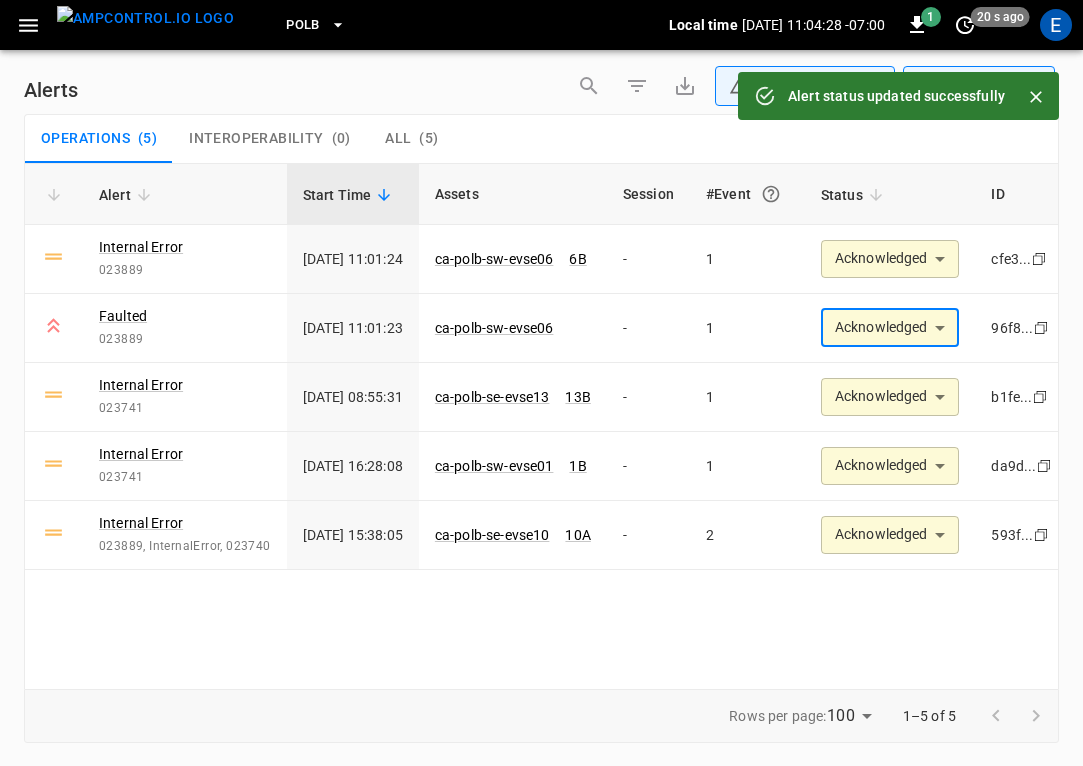 click at bounding box center [145, 18] 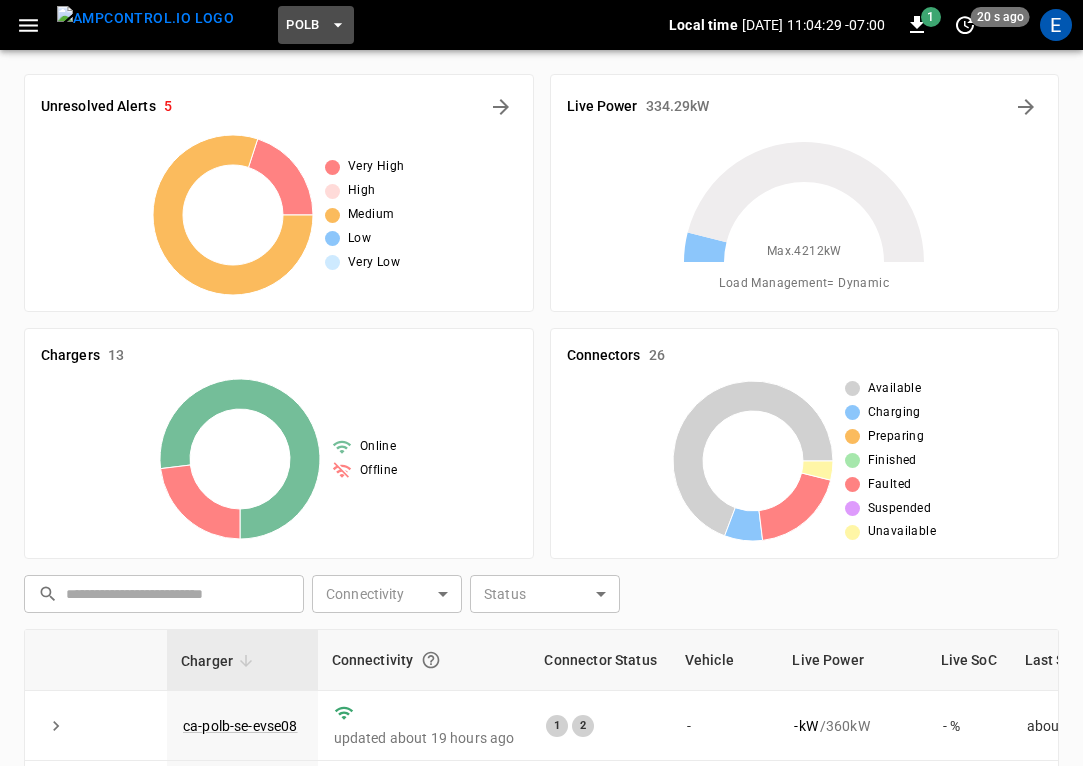 click on "PoLB" at bounding box center [303, 25] 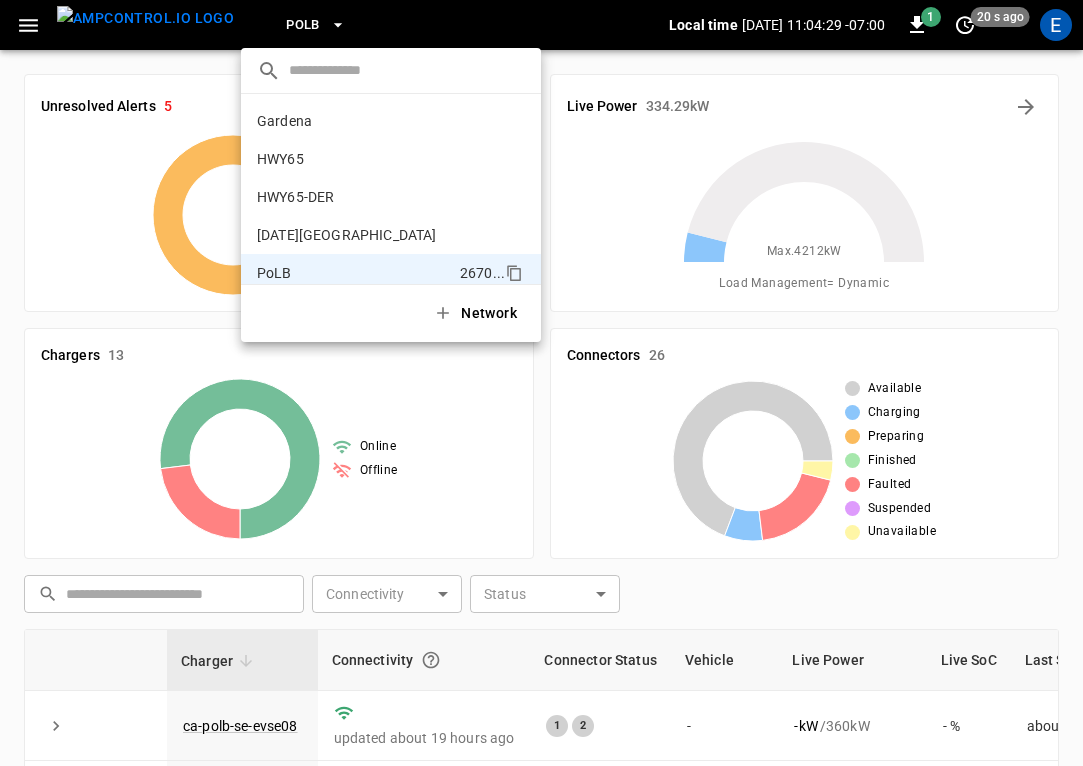 scroll, scrollTop: 130, scrollLeft: 0, axis: vertical 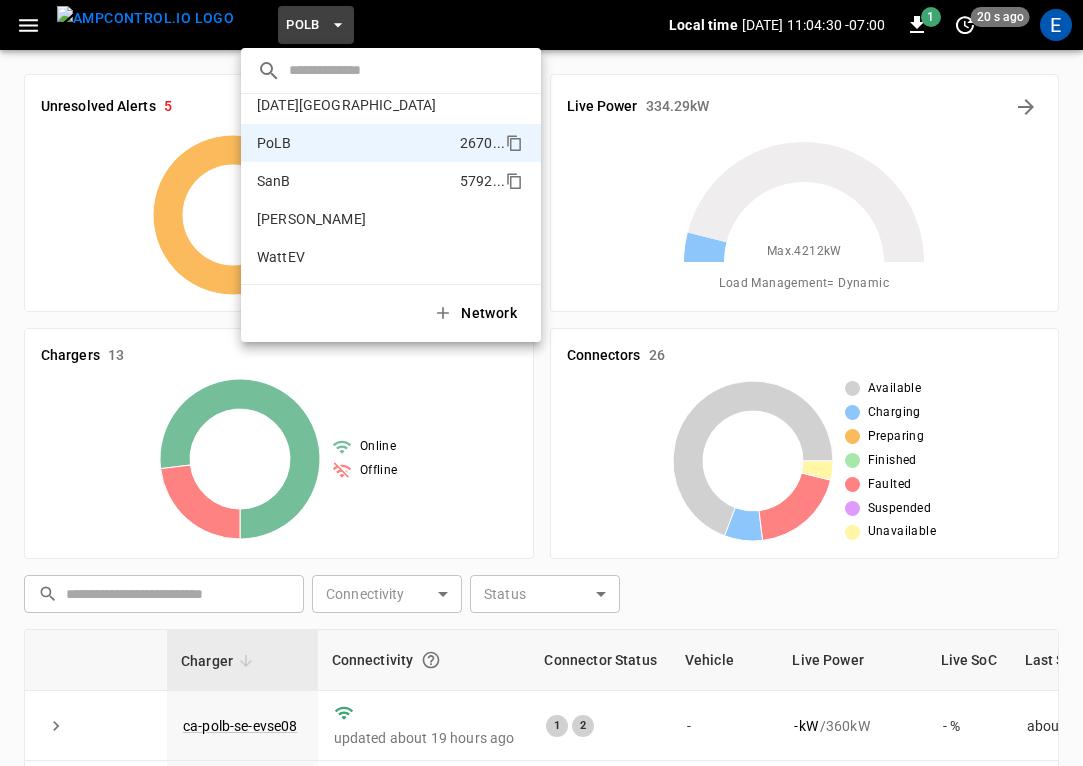 click on "SanB 5792 ..." at bounding box center [391, 181] 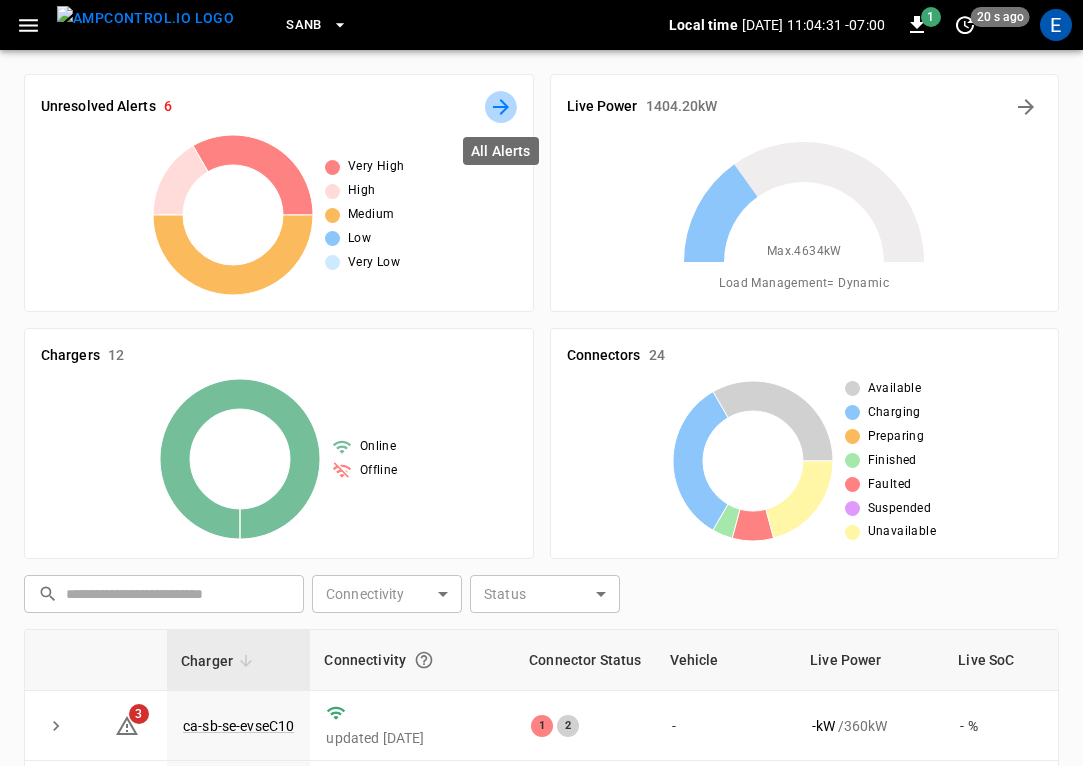 click 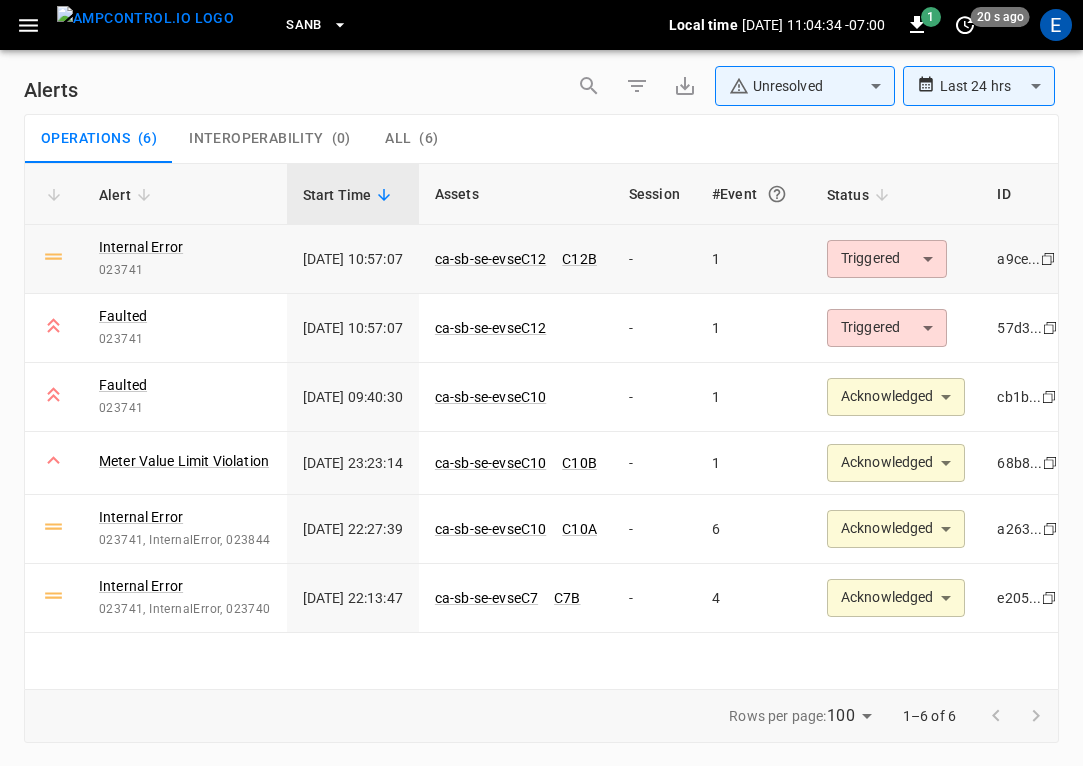 click on "Triggered ********* ​" at bounding box center (896, 259) 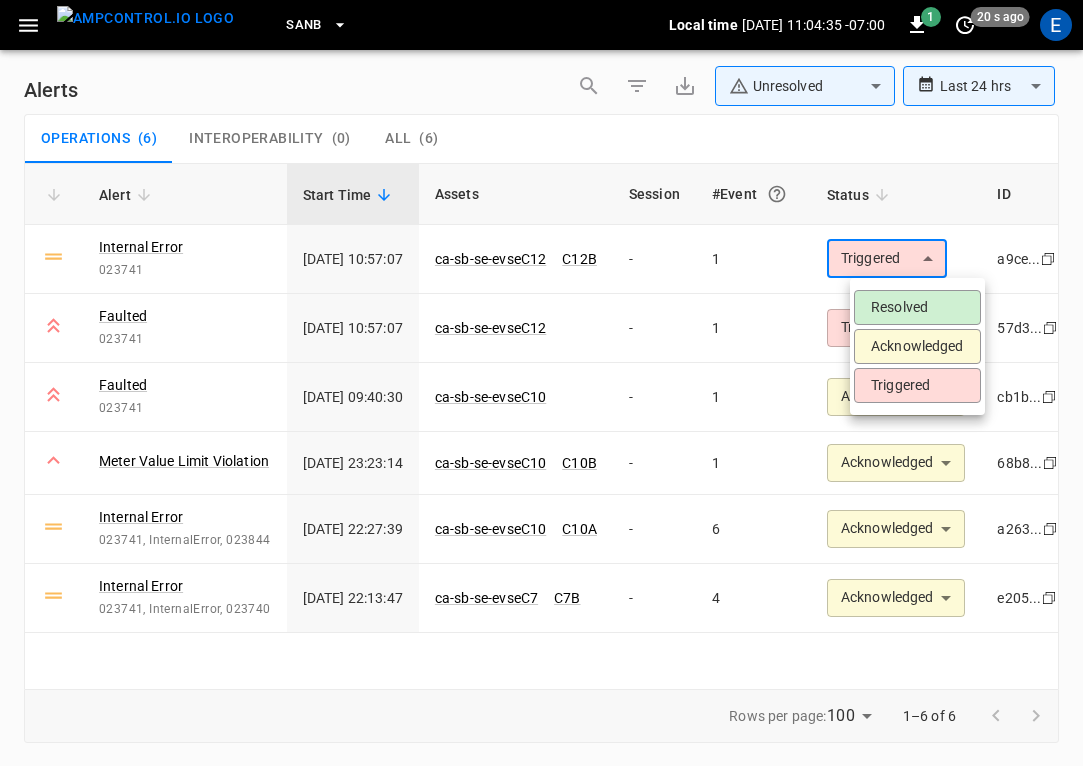 click on "Acknowledged" at bounding box center (917, 346) 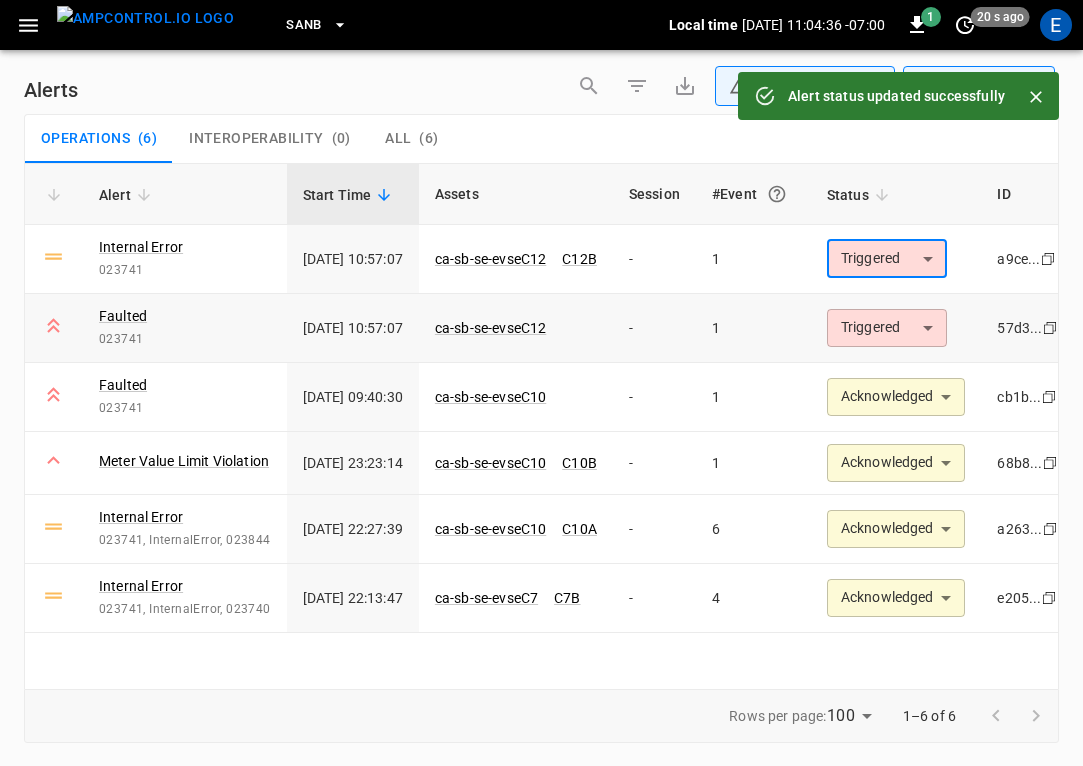 type on "**********" 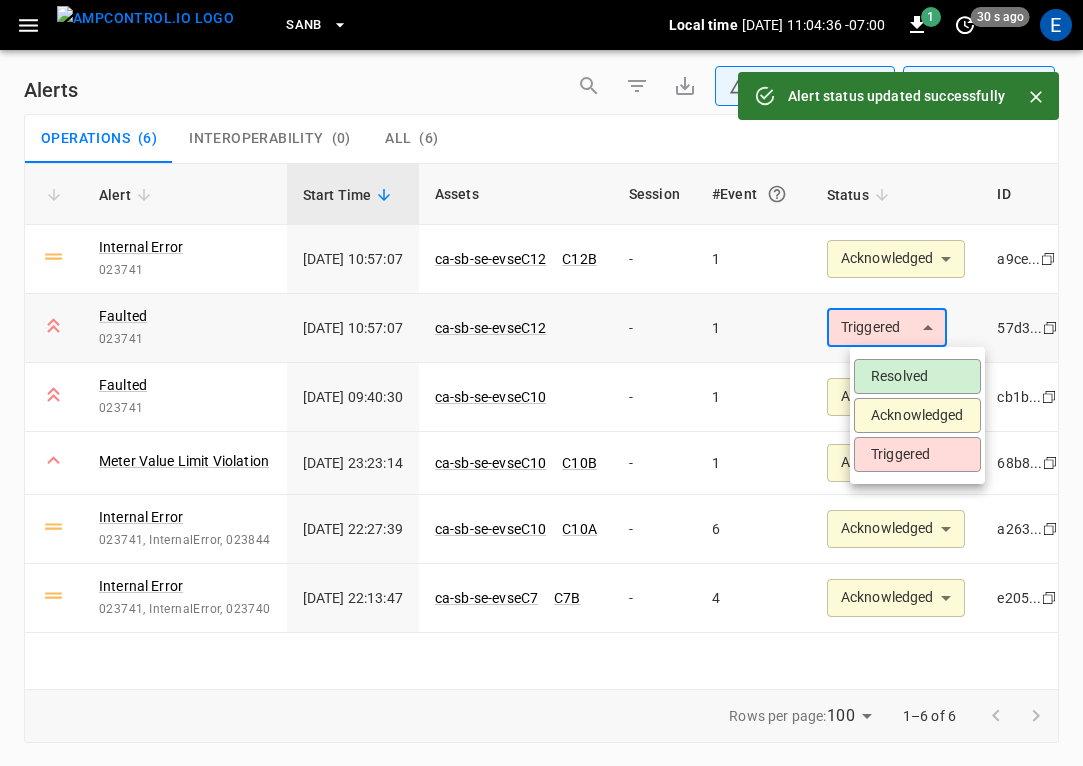 click on "**********" at bounding box center [541, 379] 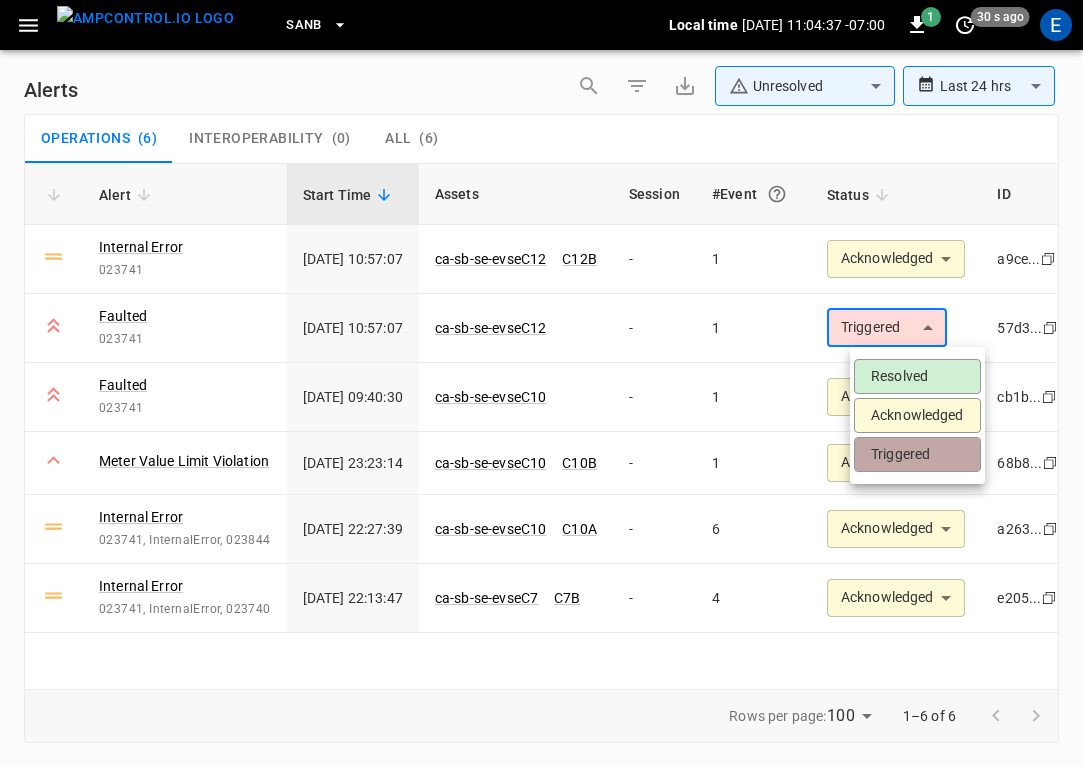 click on "Triggered" at bounding box center [917, 454] 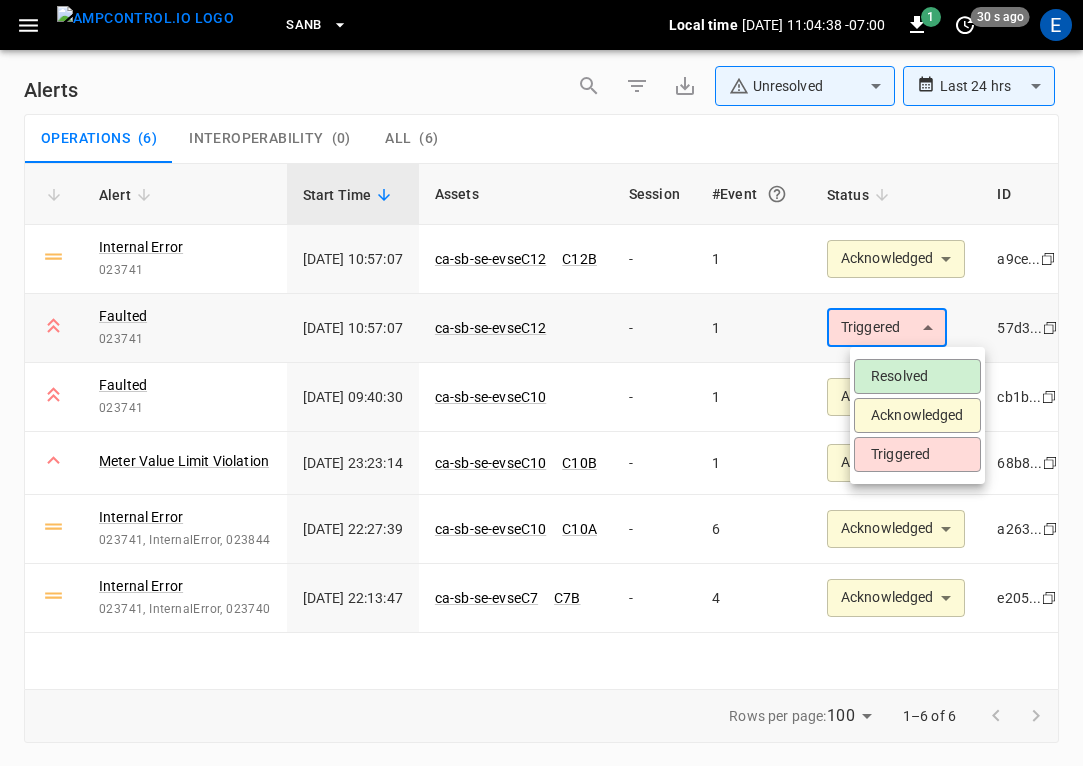 click on "**********" at bounding box center (541, 379) 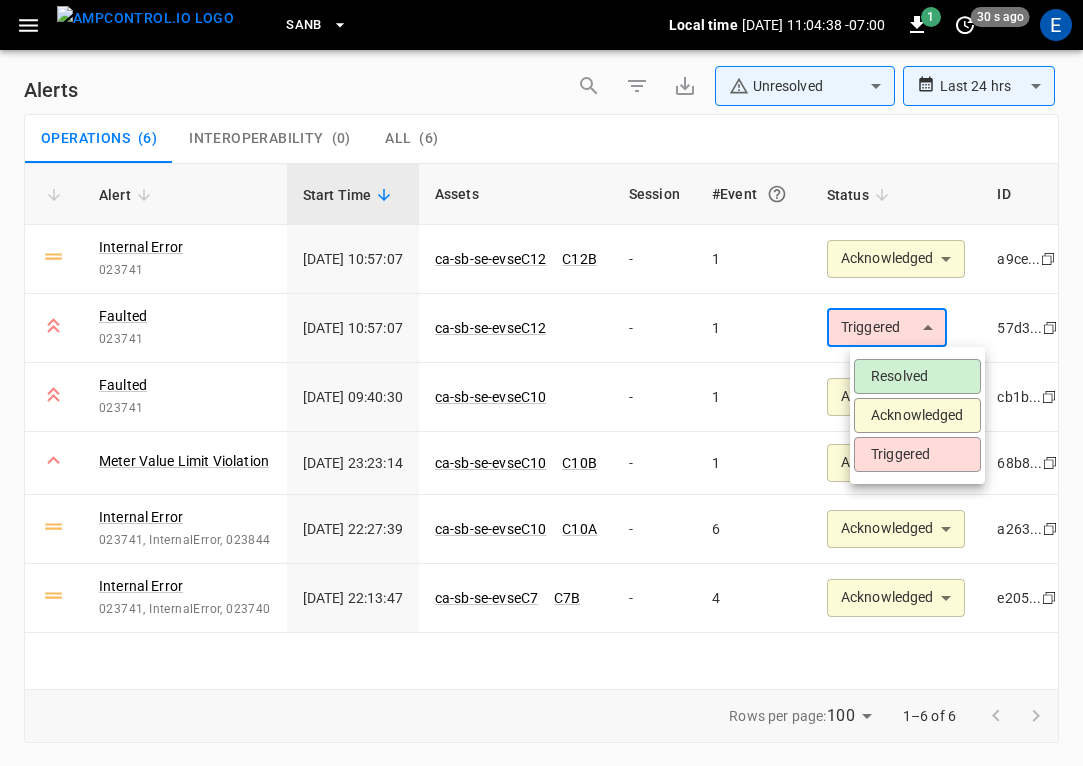 click on "Acknowledged" at bounding box center (917, 415) 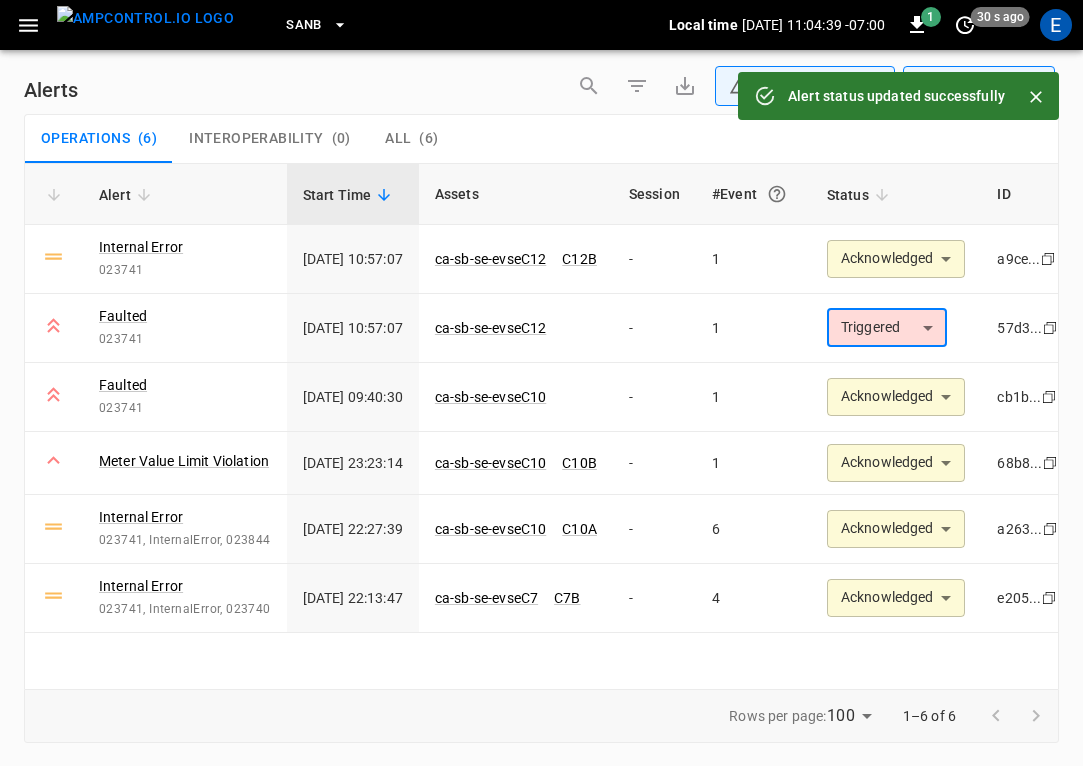 type on "**********" 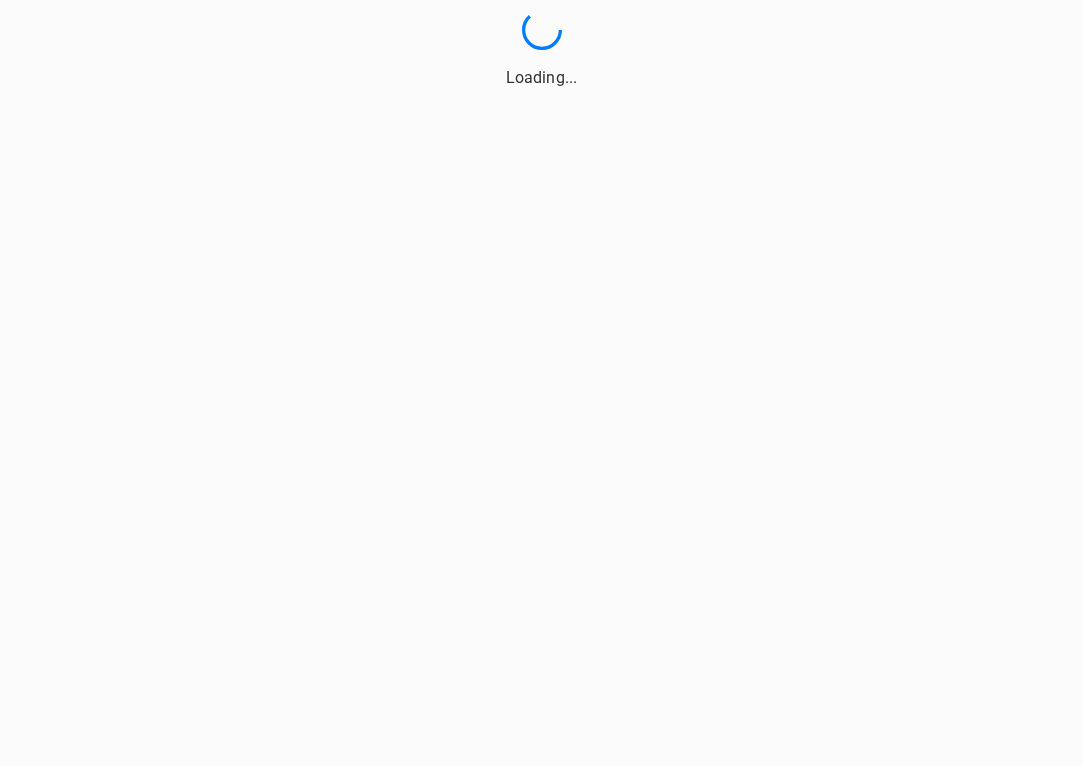 scroll, scrollTop: 0, scrollLeft: 0, axis: both 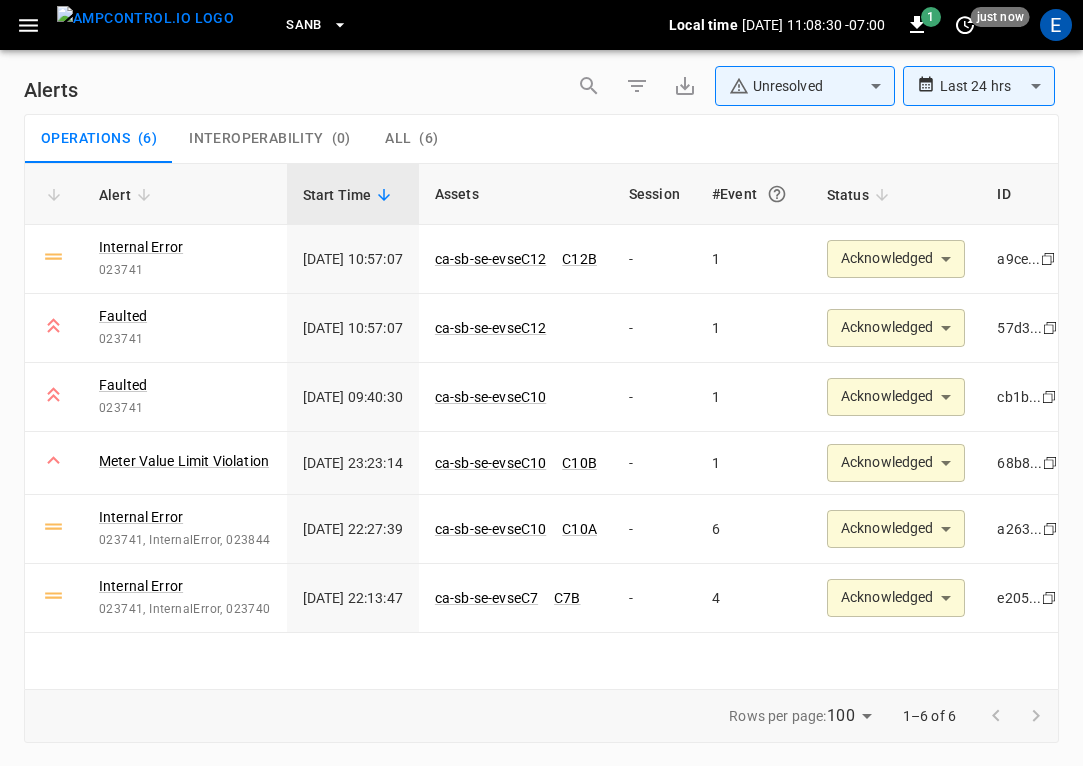 click at bounding box center [145, 18] 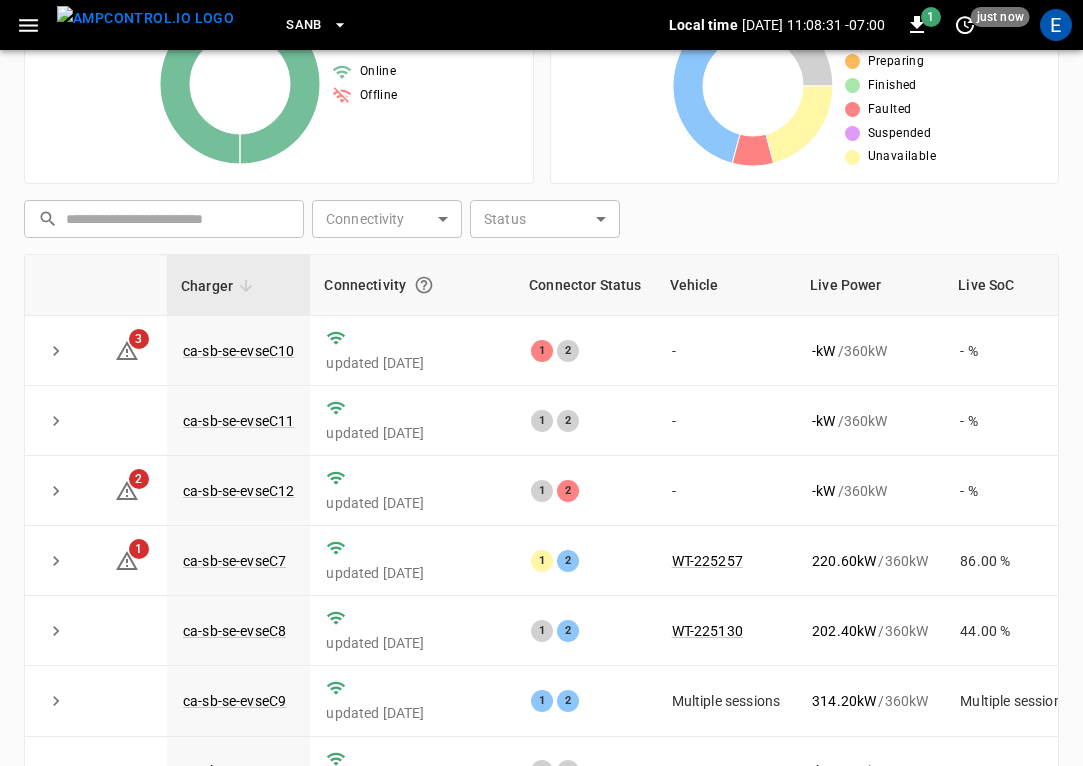 scroll, scrollTop: 476, scrollLeft: 0, axis: vertical 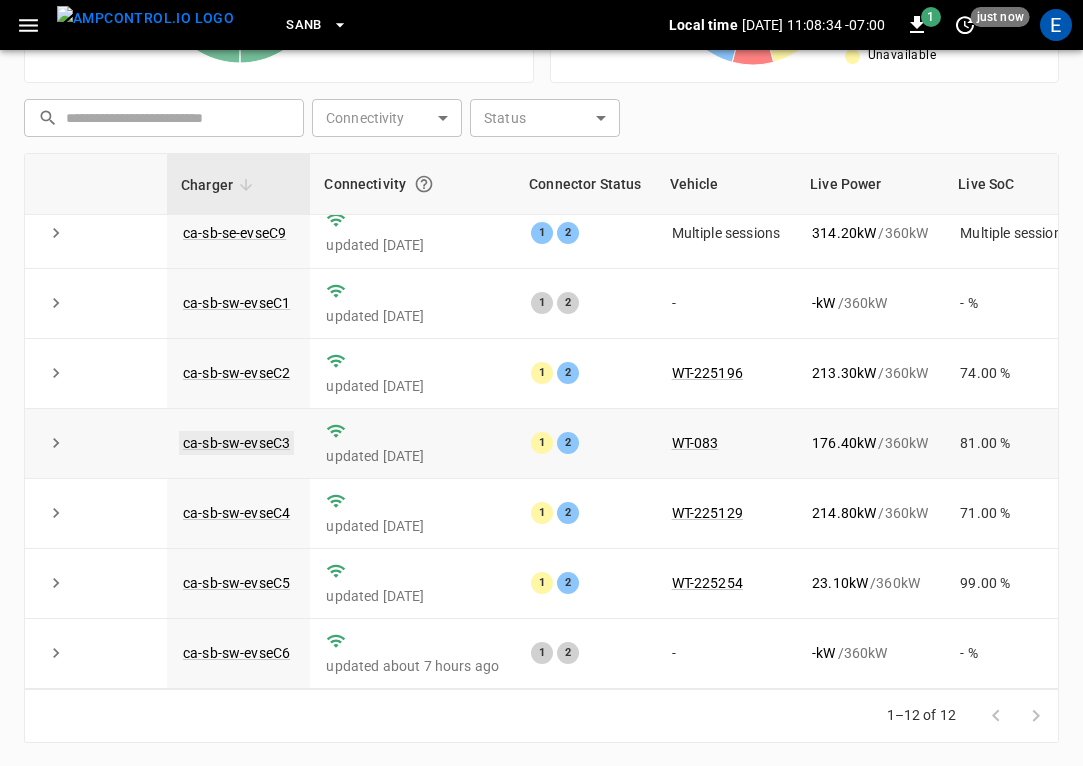 click on "ca-sb-sw-evseC3" at bounding box center (236, 443) 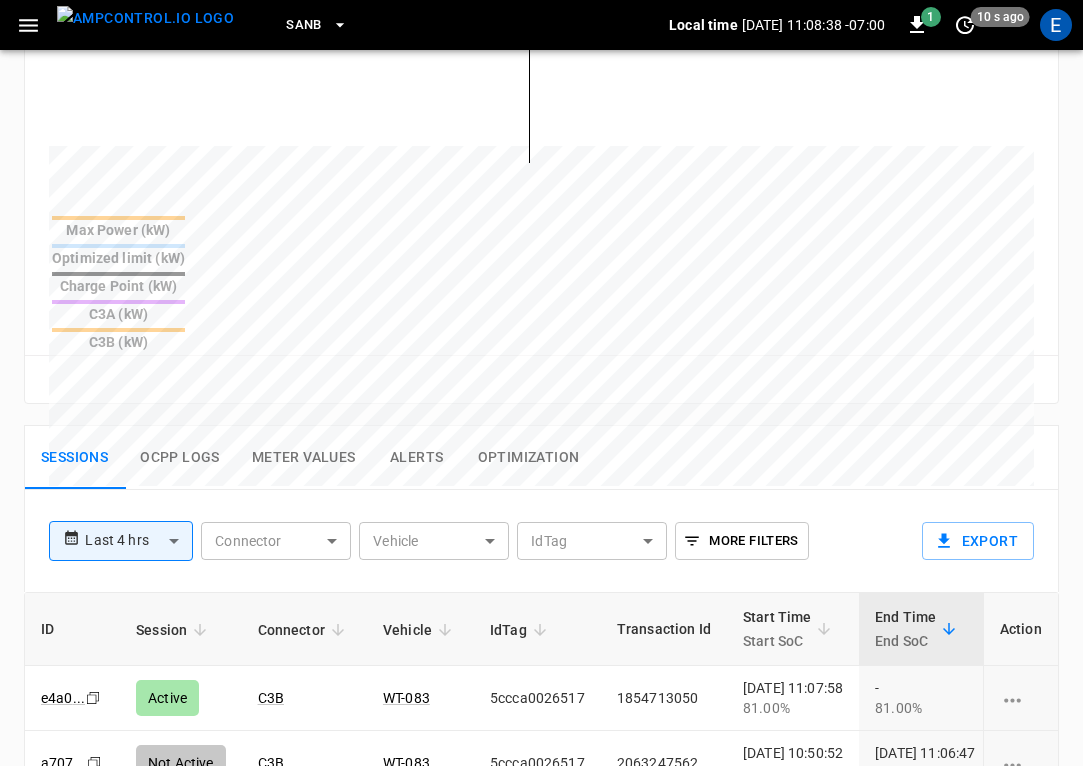 scroll, scrollTop: 968, scrollLeft: 0, axis: vertical 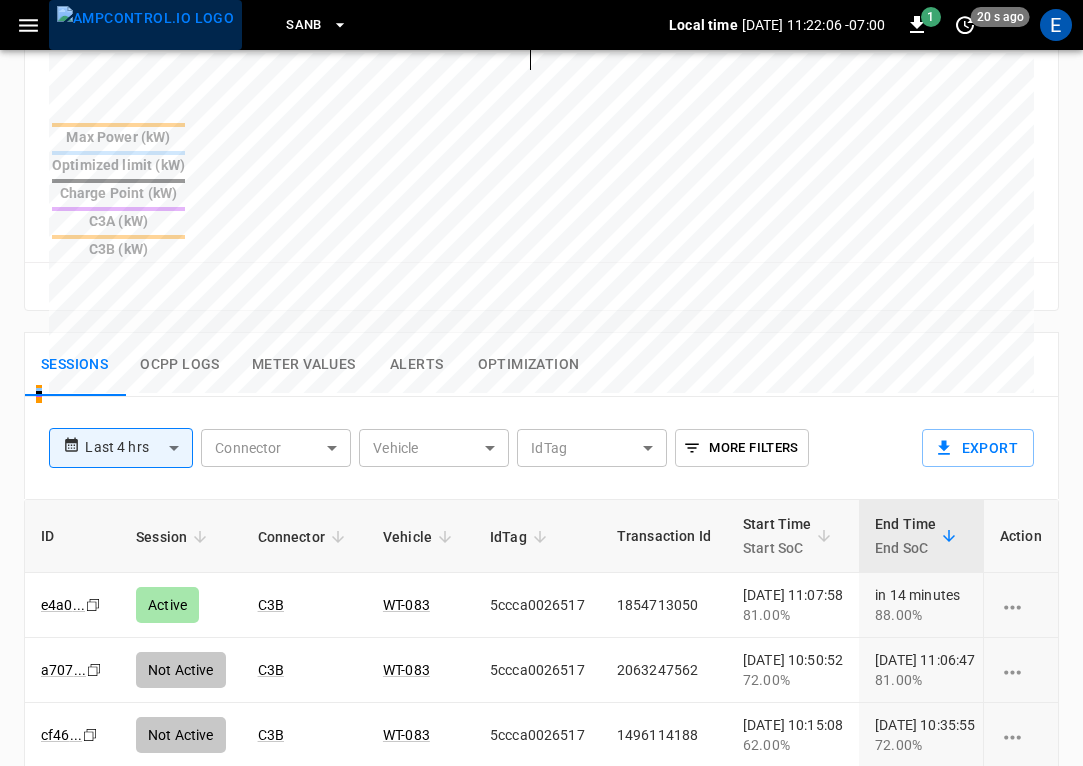 click at bounding box center (145, 18) 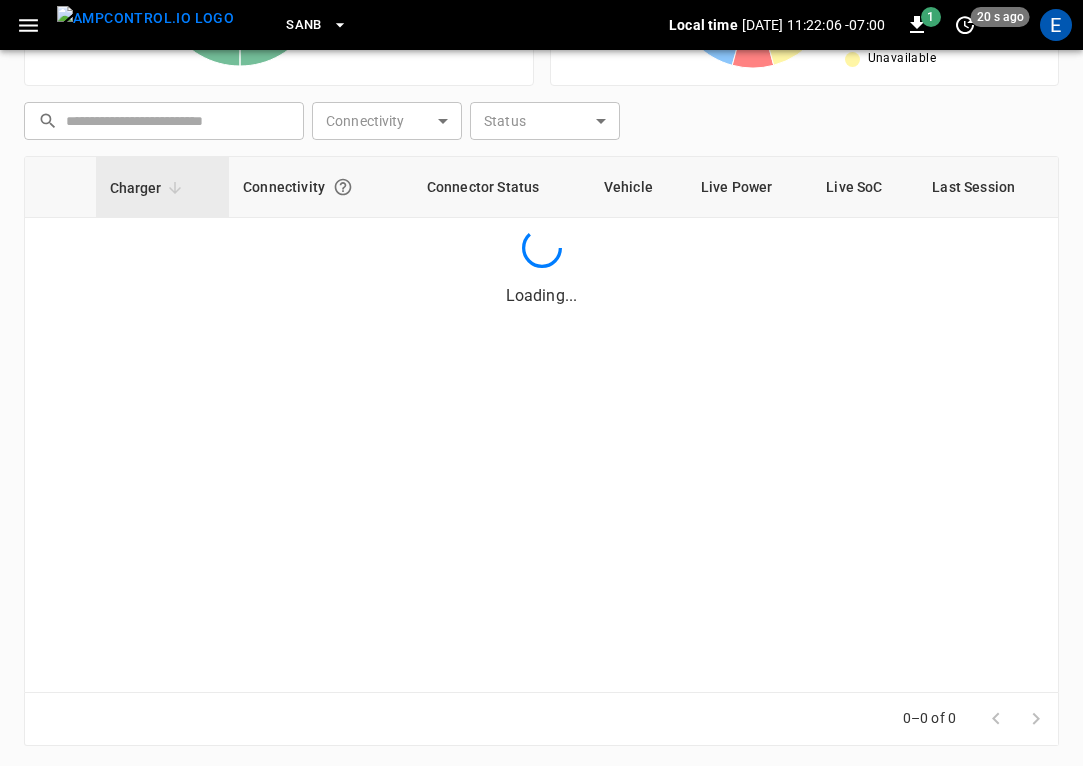 scroll, scrollTop: 476, scrollLeft: 0, axis: vertical 